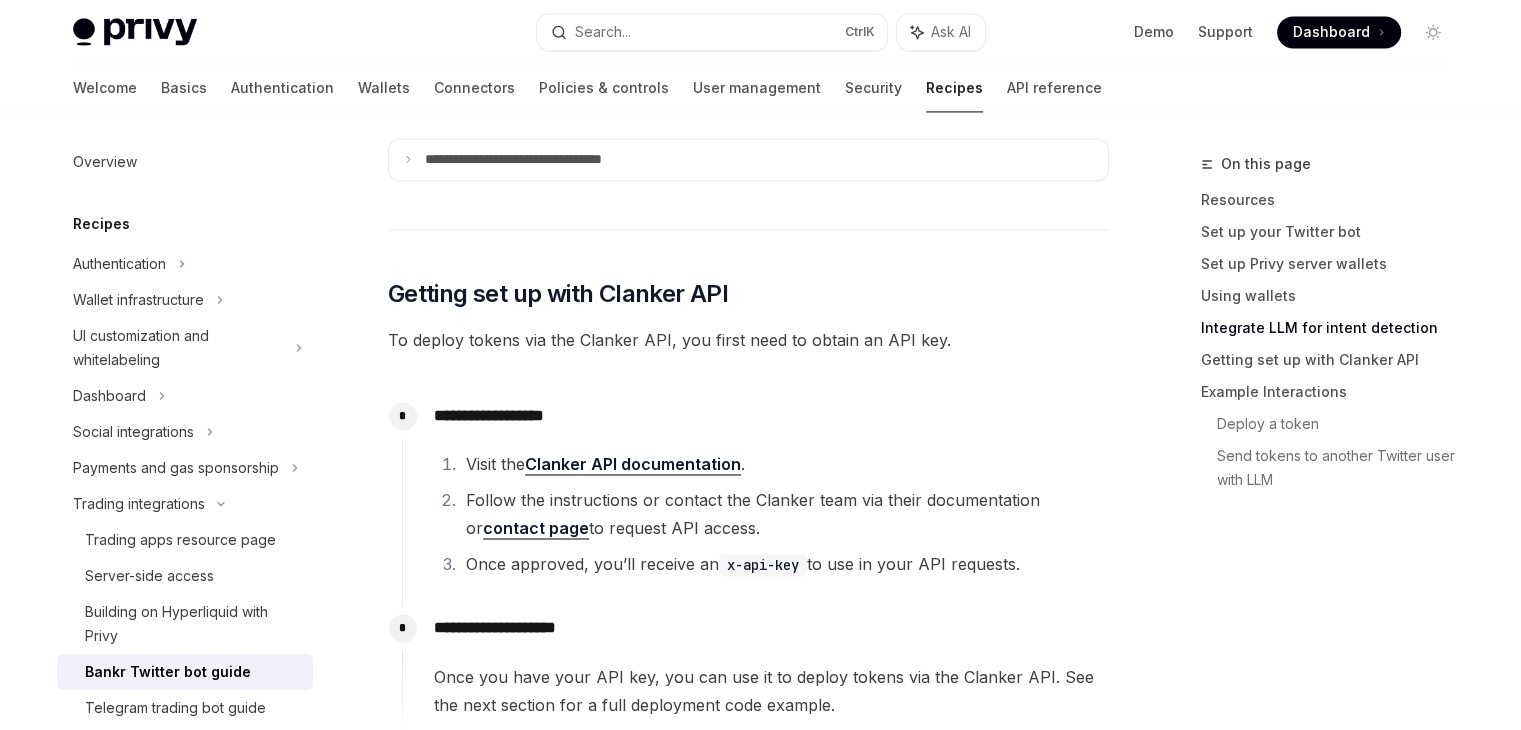 scroll, scrollTop: 3156, scrollLeft: 0, axis: vertical 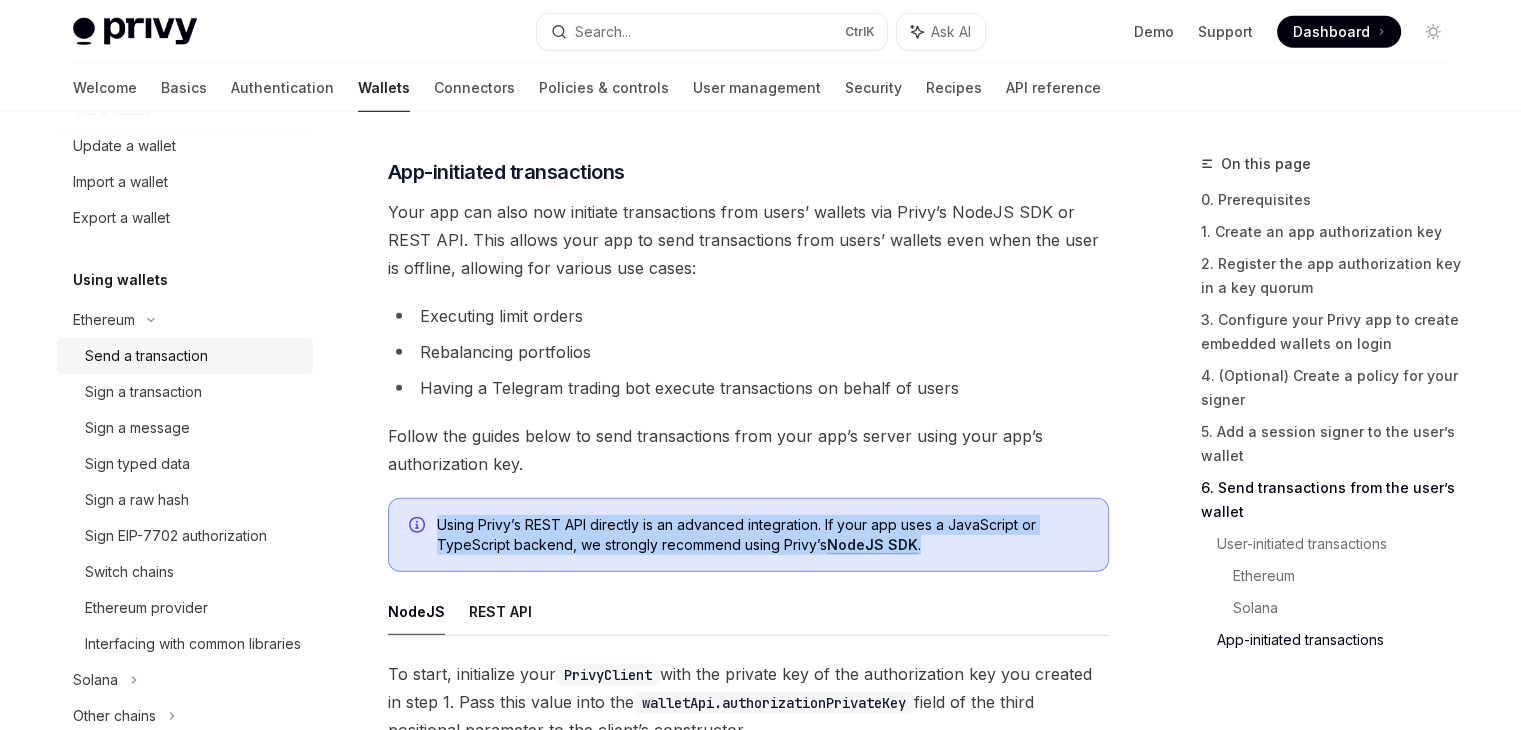 click on "Send a transaction" at bounding box center (146, 356) 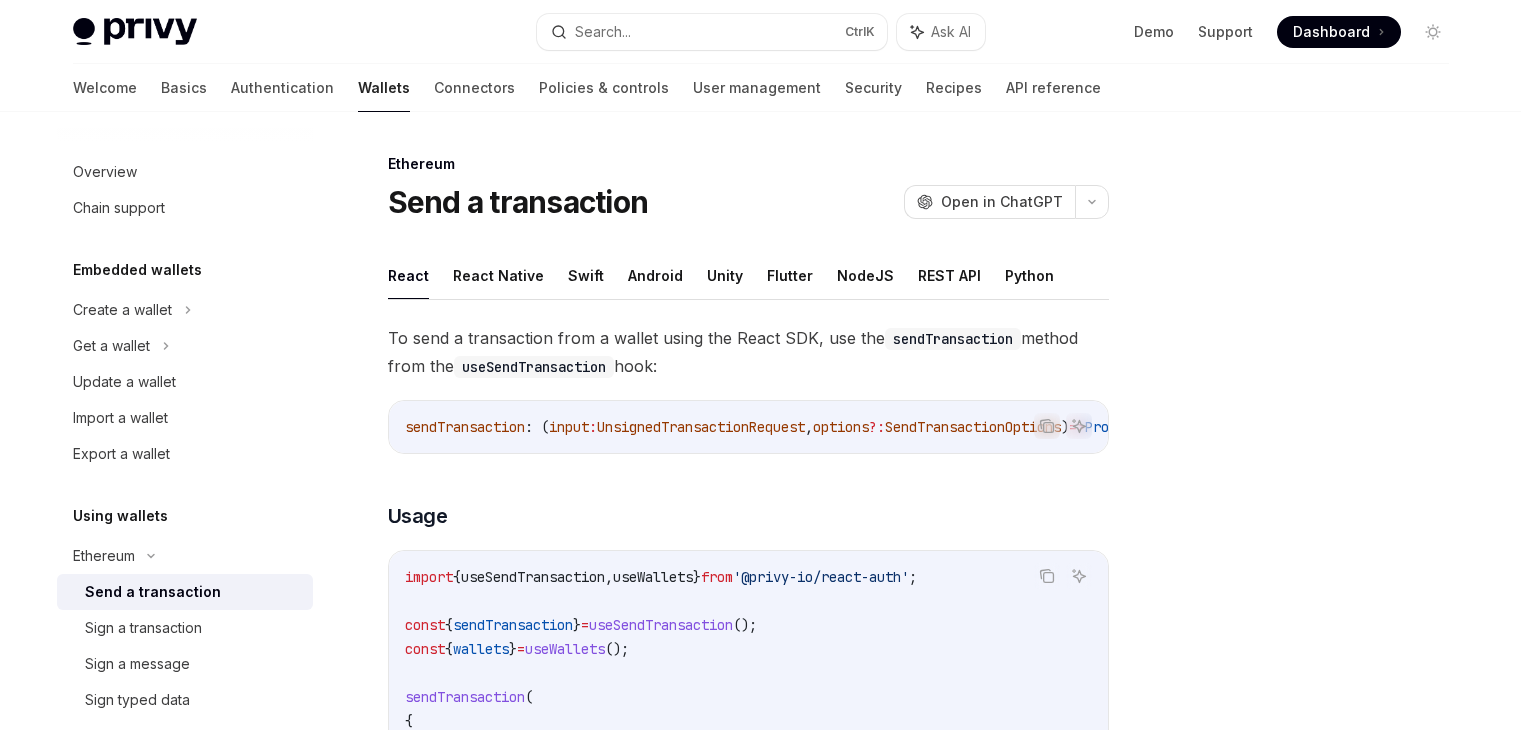 scroll, scrollTop: 0, scrollLeft: 0, axis: both 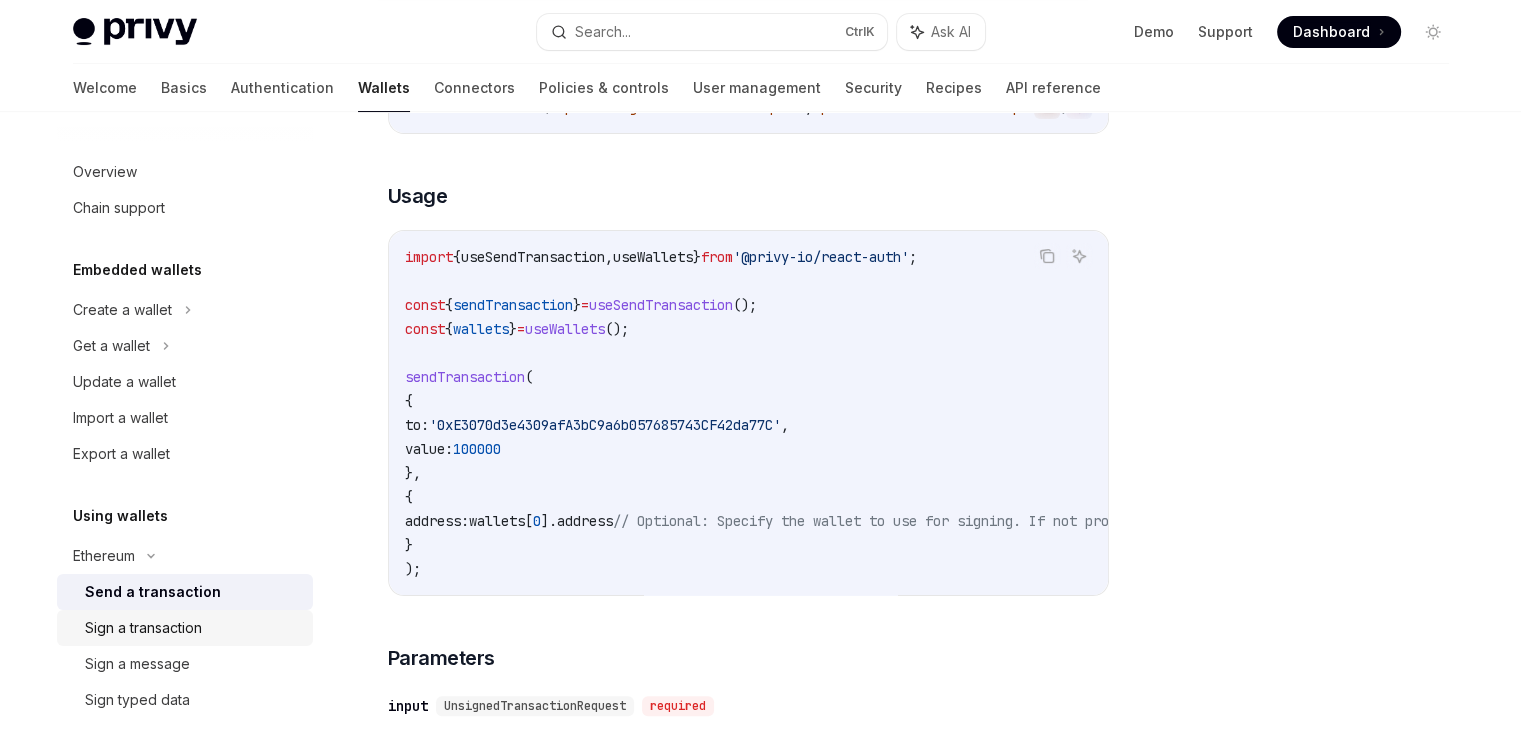 click on "Sign a transaction" at bounding box center (193, 628) 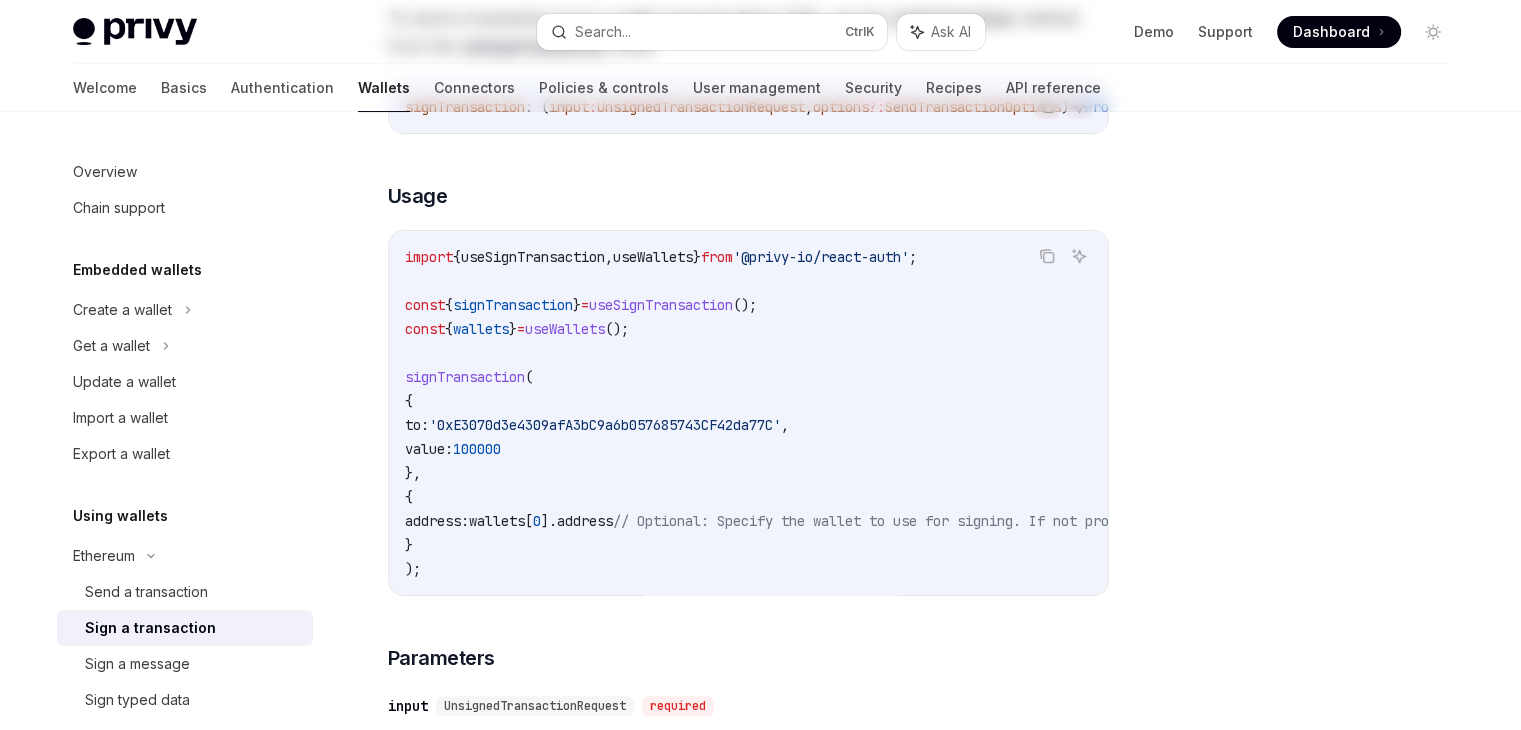 scroll, scrollTop: 0, scrollLeft: 0, axis: both 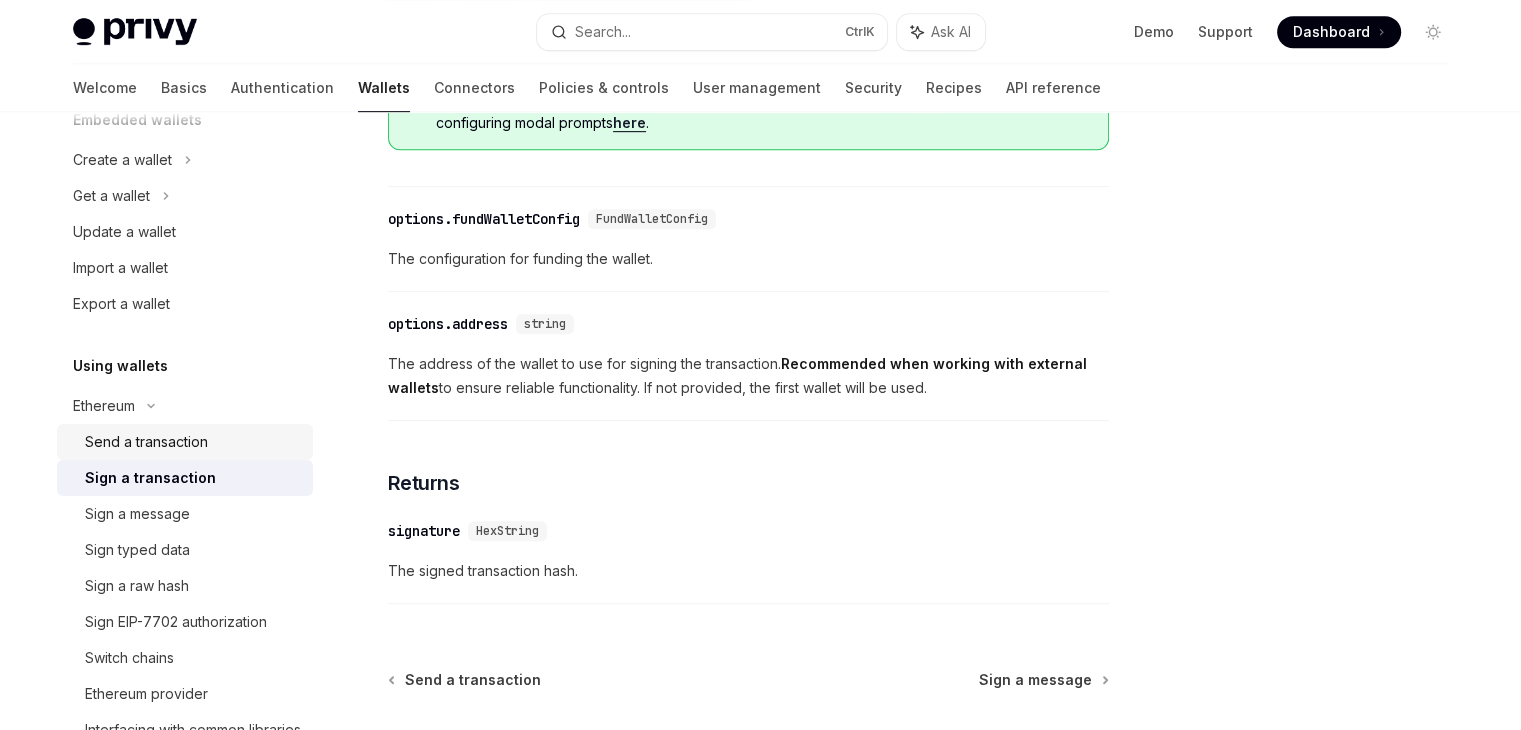 click on "Send a transaction" at bounding box center [193, 442] 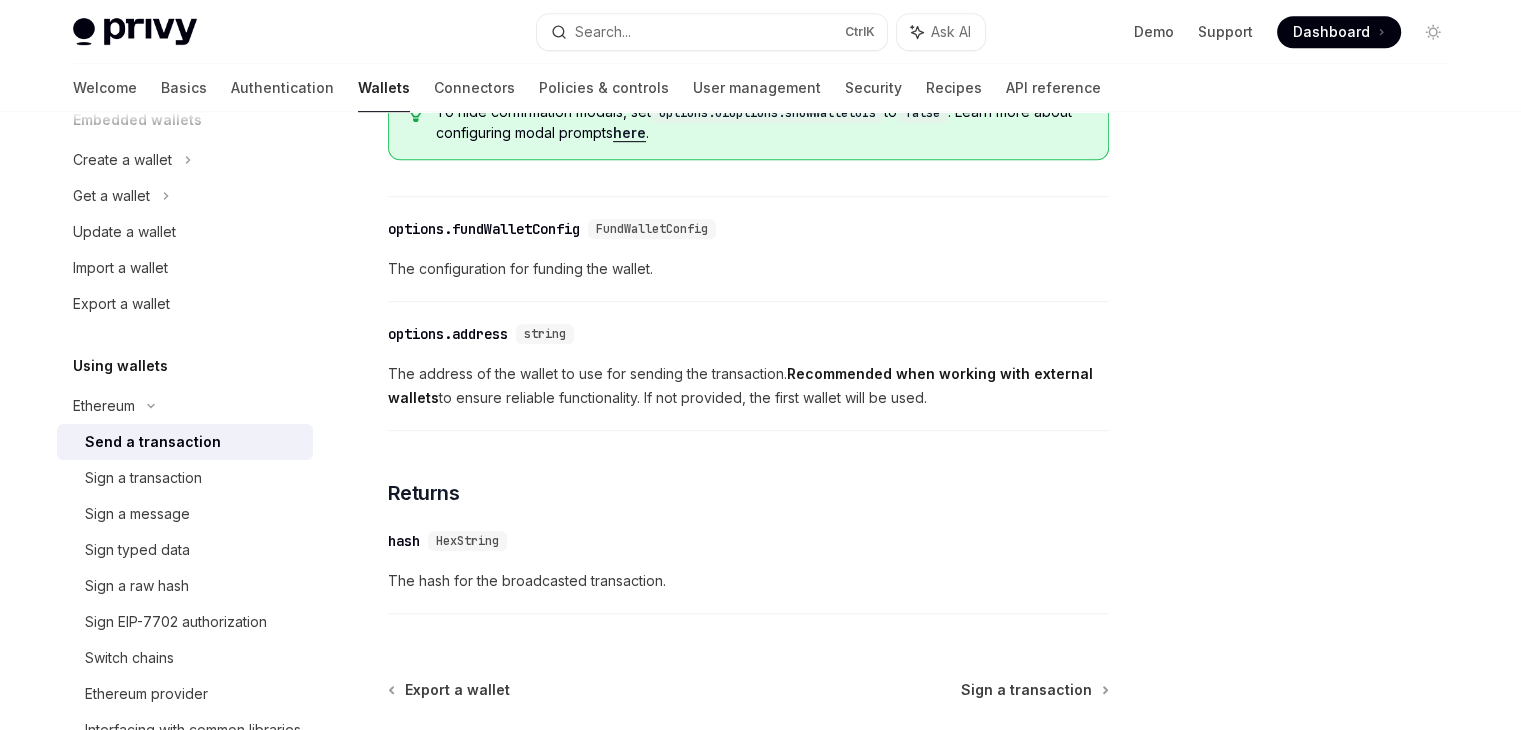 scroll, scrollTop: 1156, scrollLeft: 0, axis: vertical 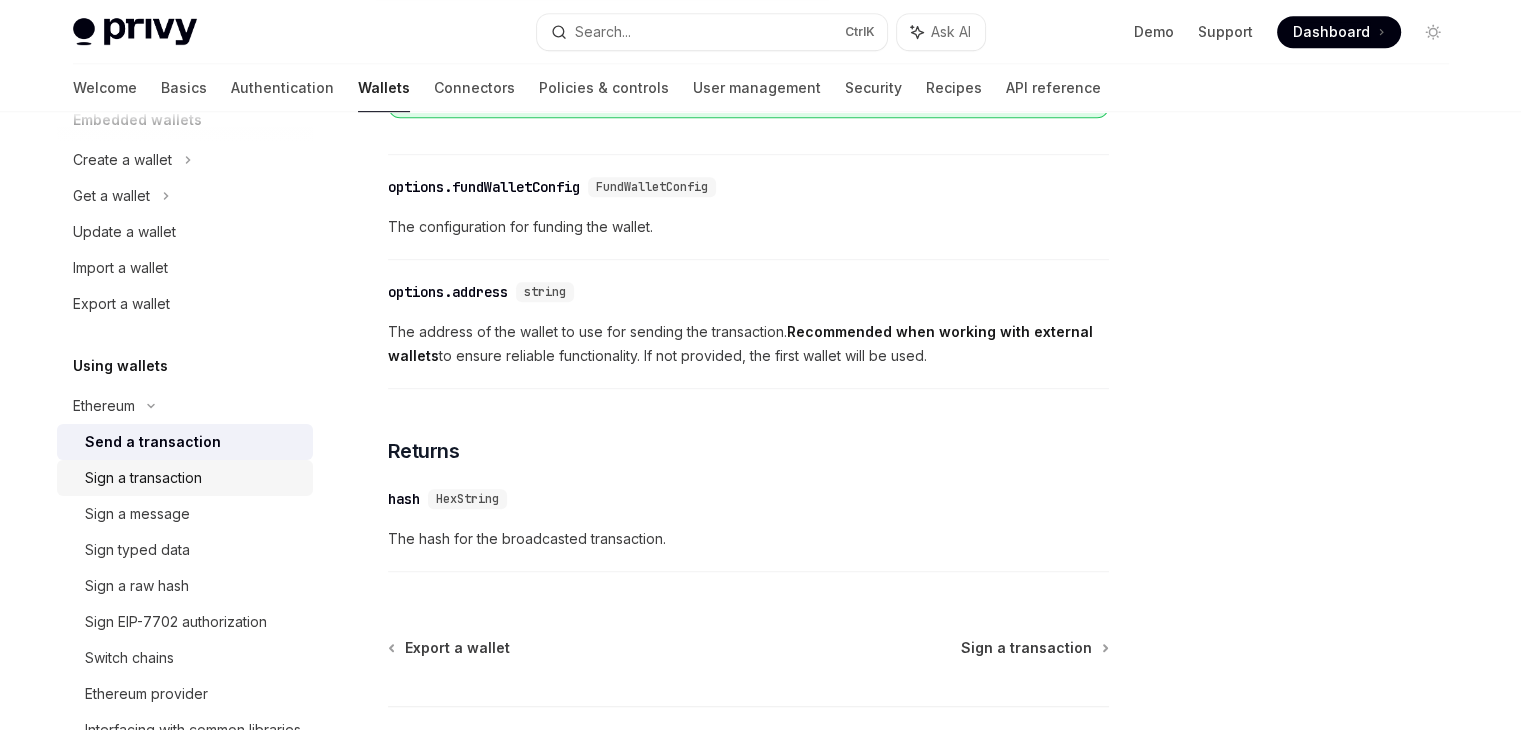 click on "Sign a transaction" at bounding box center [193, 478] 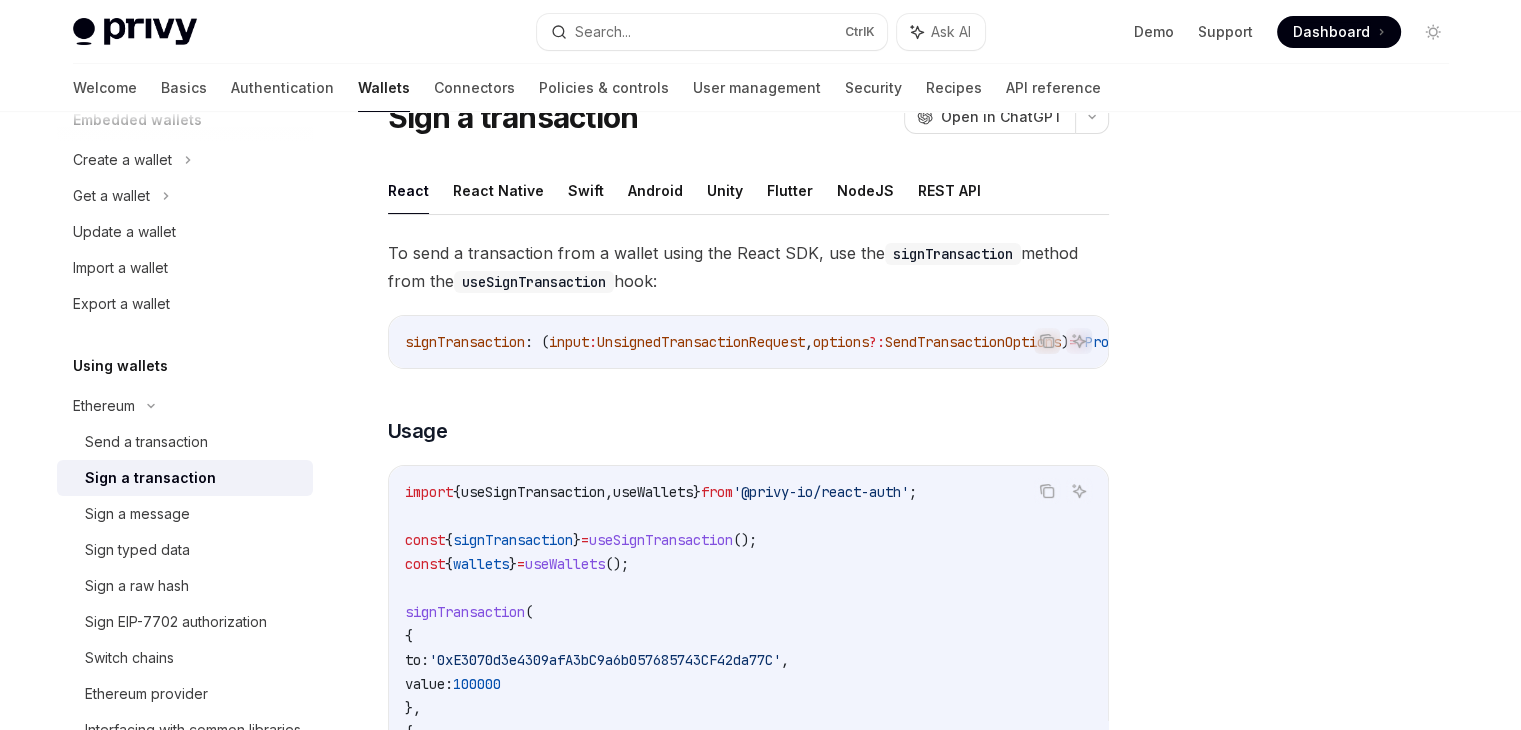 scroll, scrollTop: 0, scrollLeft: 0, axis: both 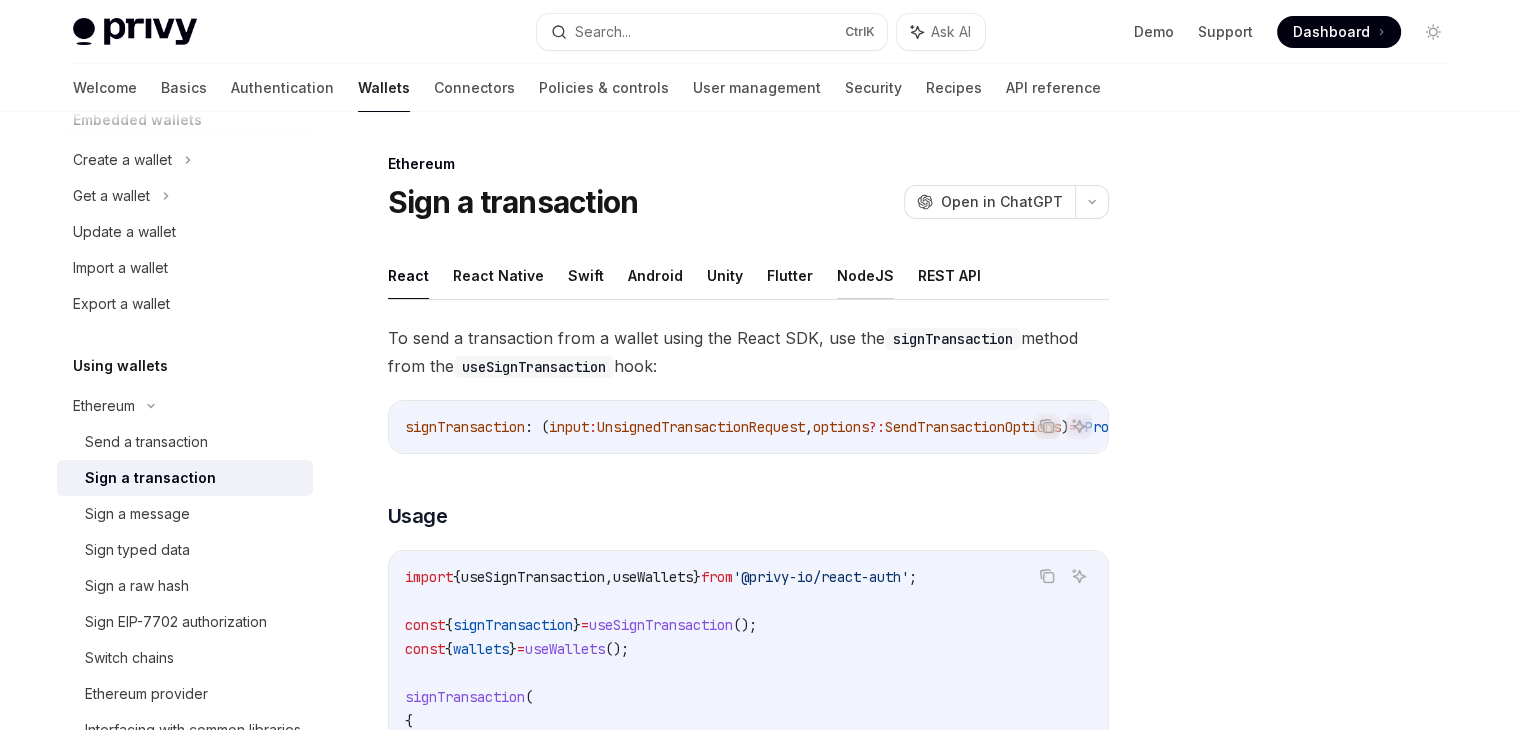 click on "NodeJS" at bounding box center [865, 275] 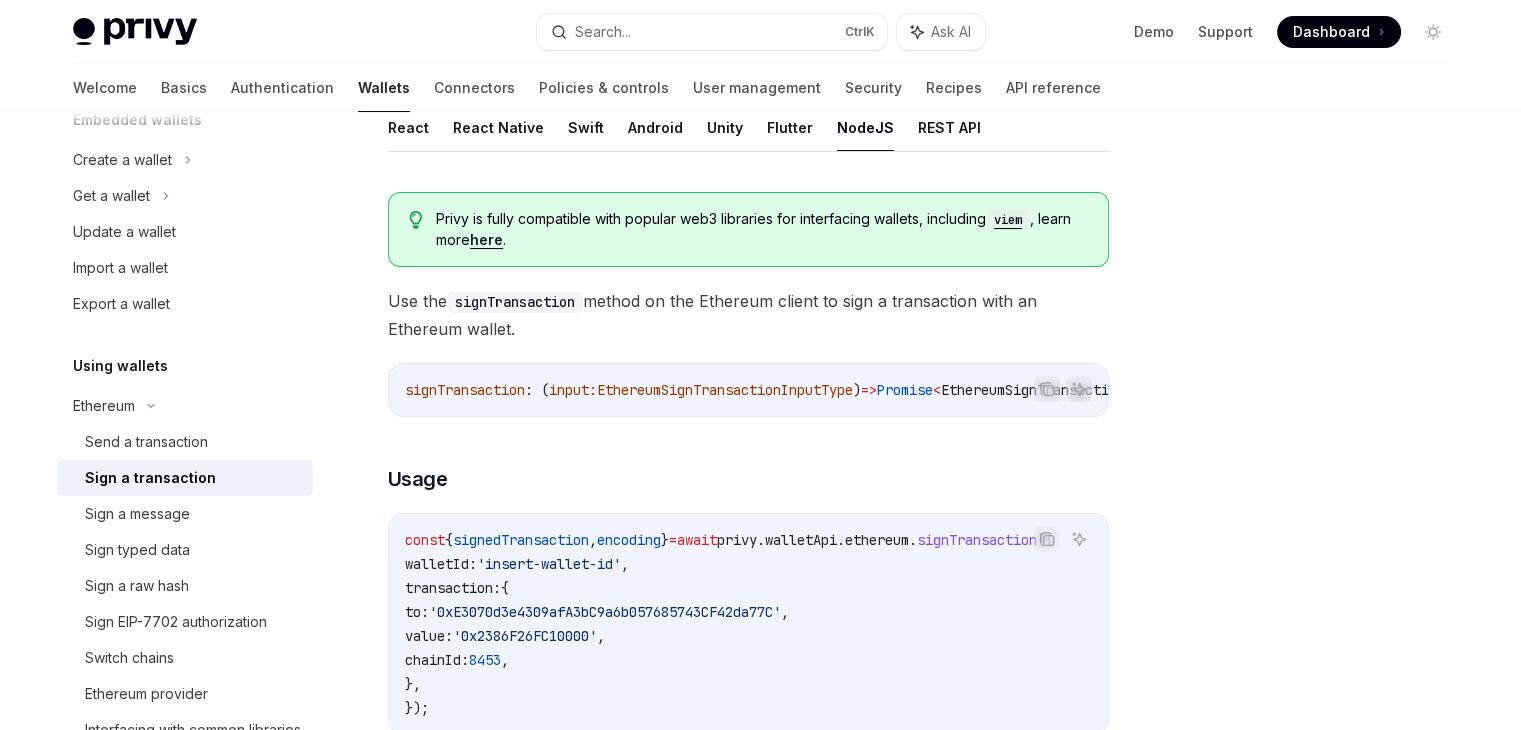 scroll, scrollTop: 160, scrollLeft: 0, axis: vertical 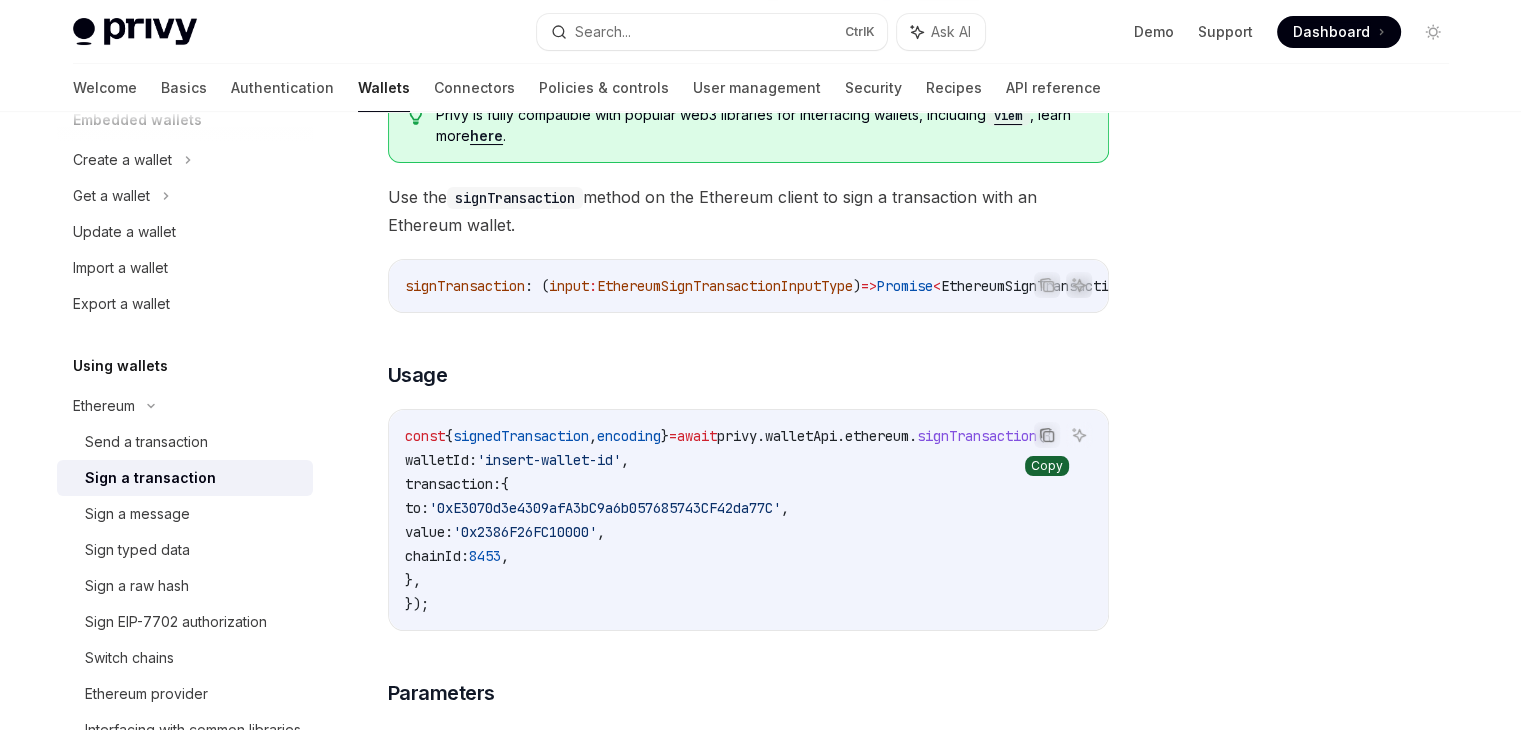 click at bounding box center (1047, 435) 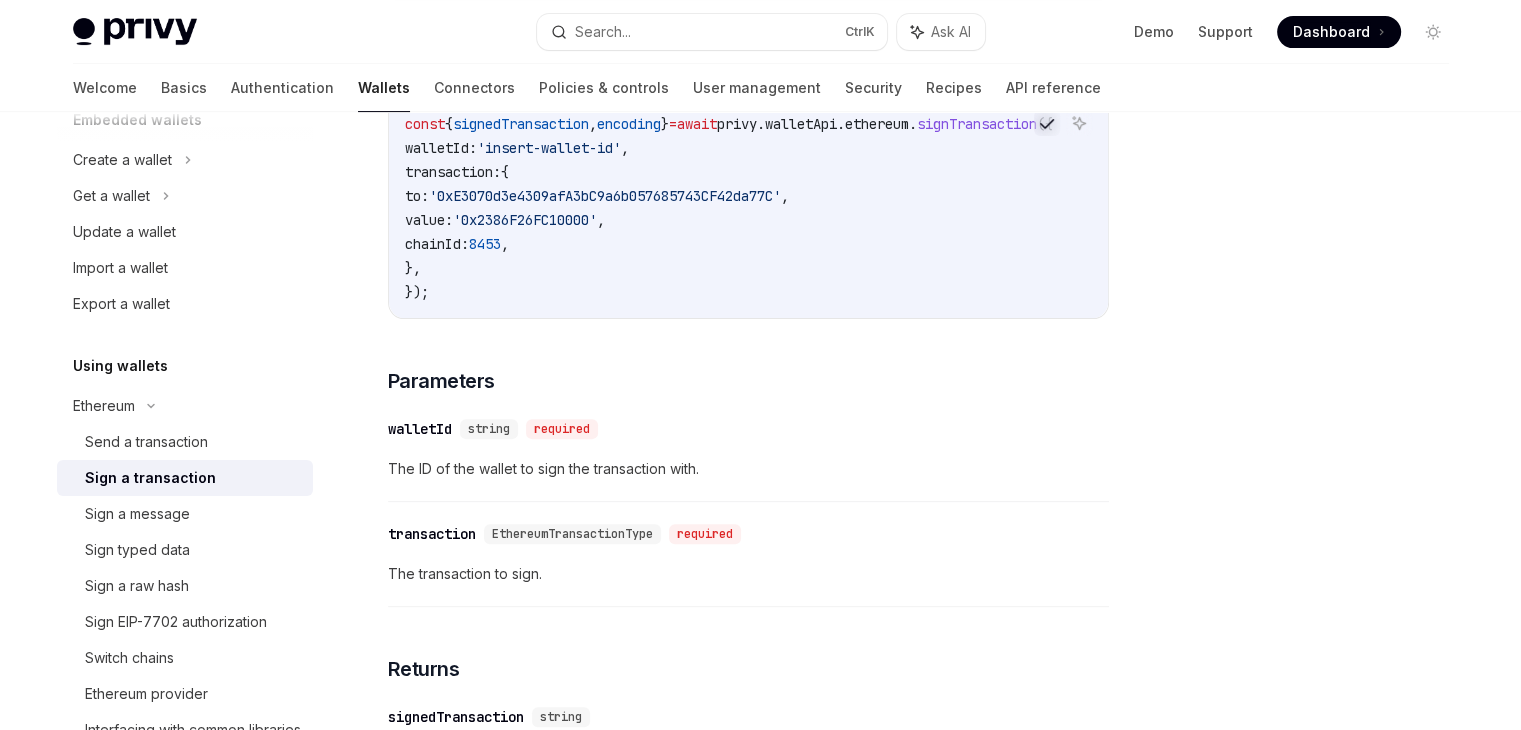 scroll, scrollTop: 570, scrollLeft: 0, axis: vertical 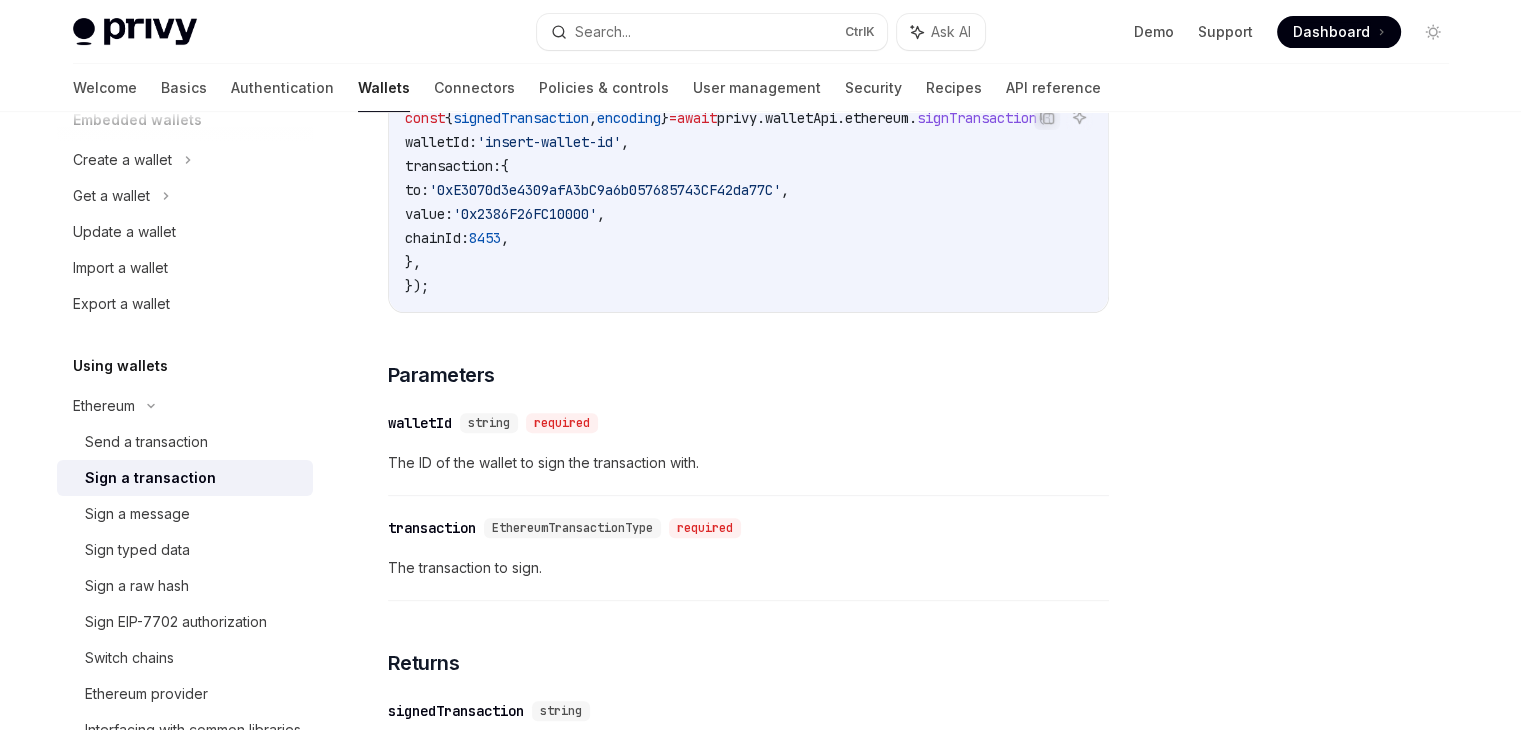 type 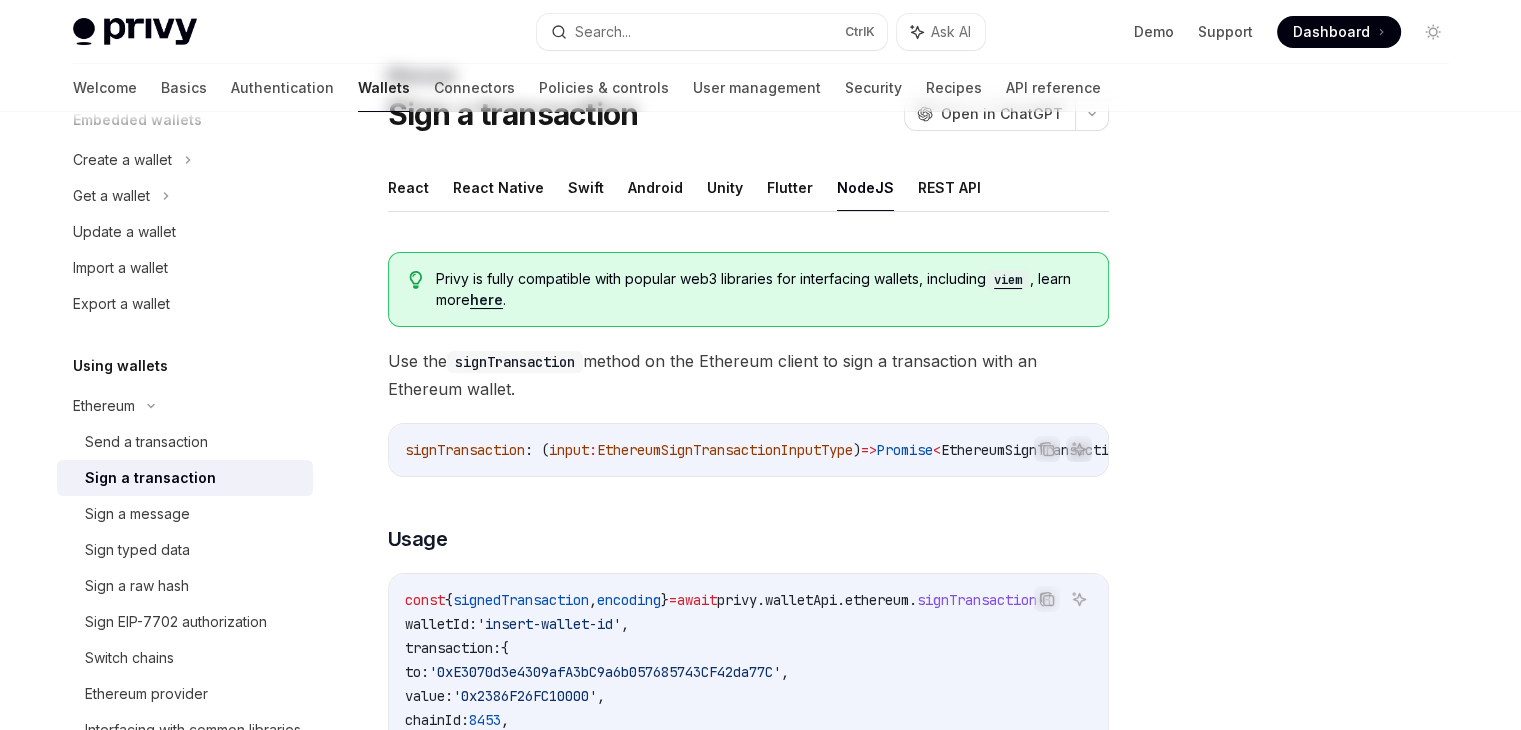 scroll, scrollTop: 0, scrollLeft: 0, axis: both 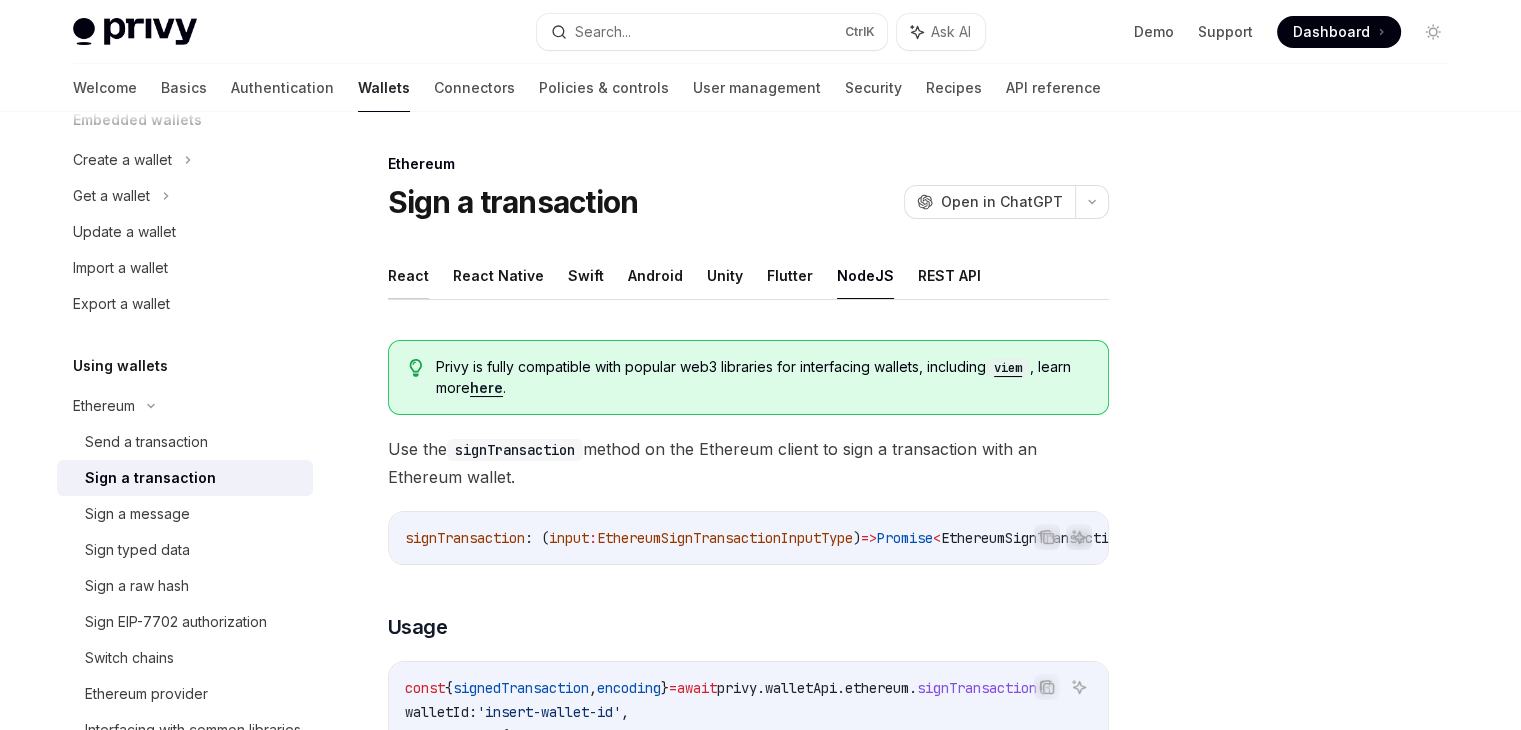 click on "React" at bounding box center (408, 275) 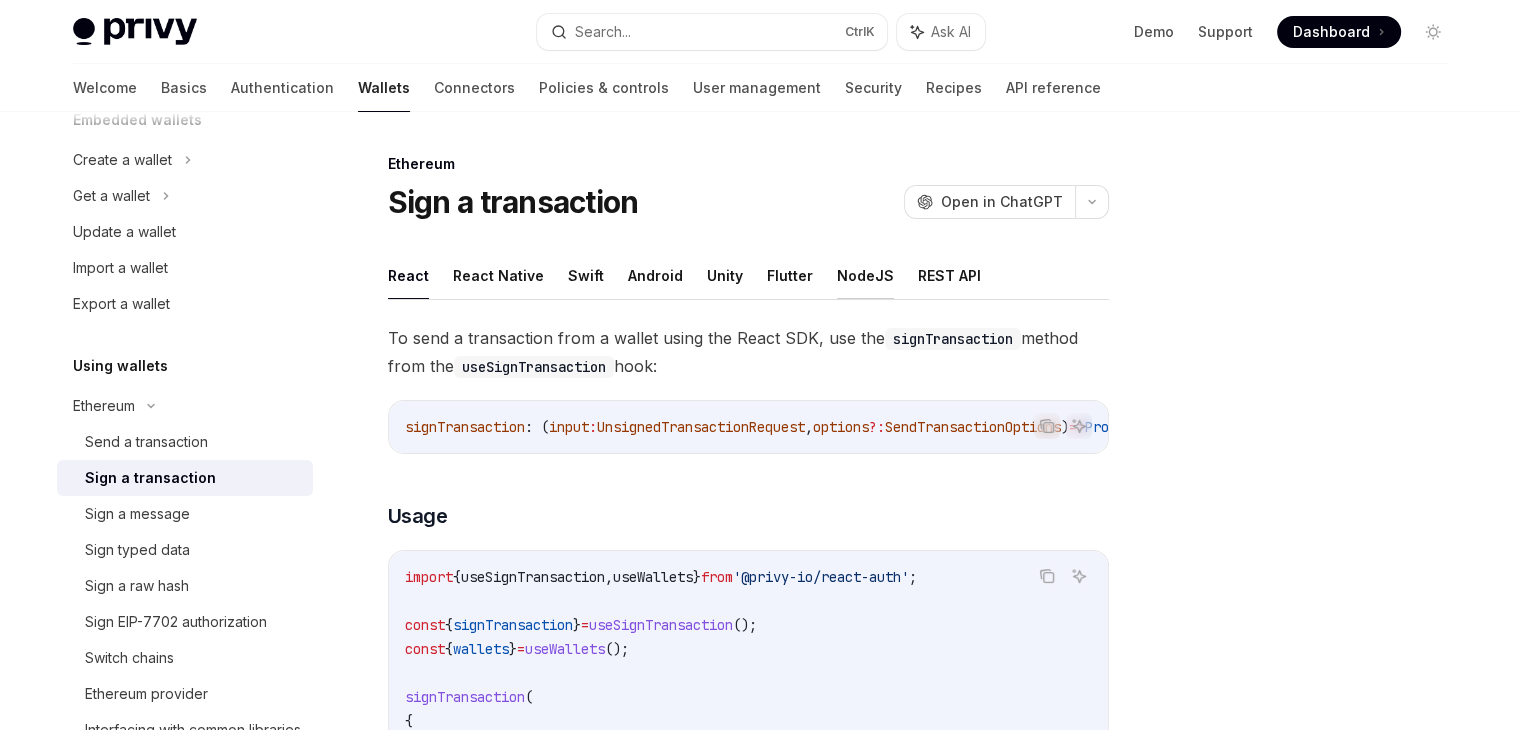 click on "NodeJS" at bounding box center (865, 275) 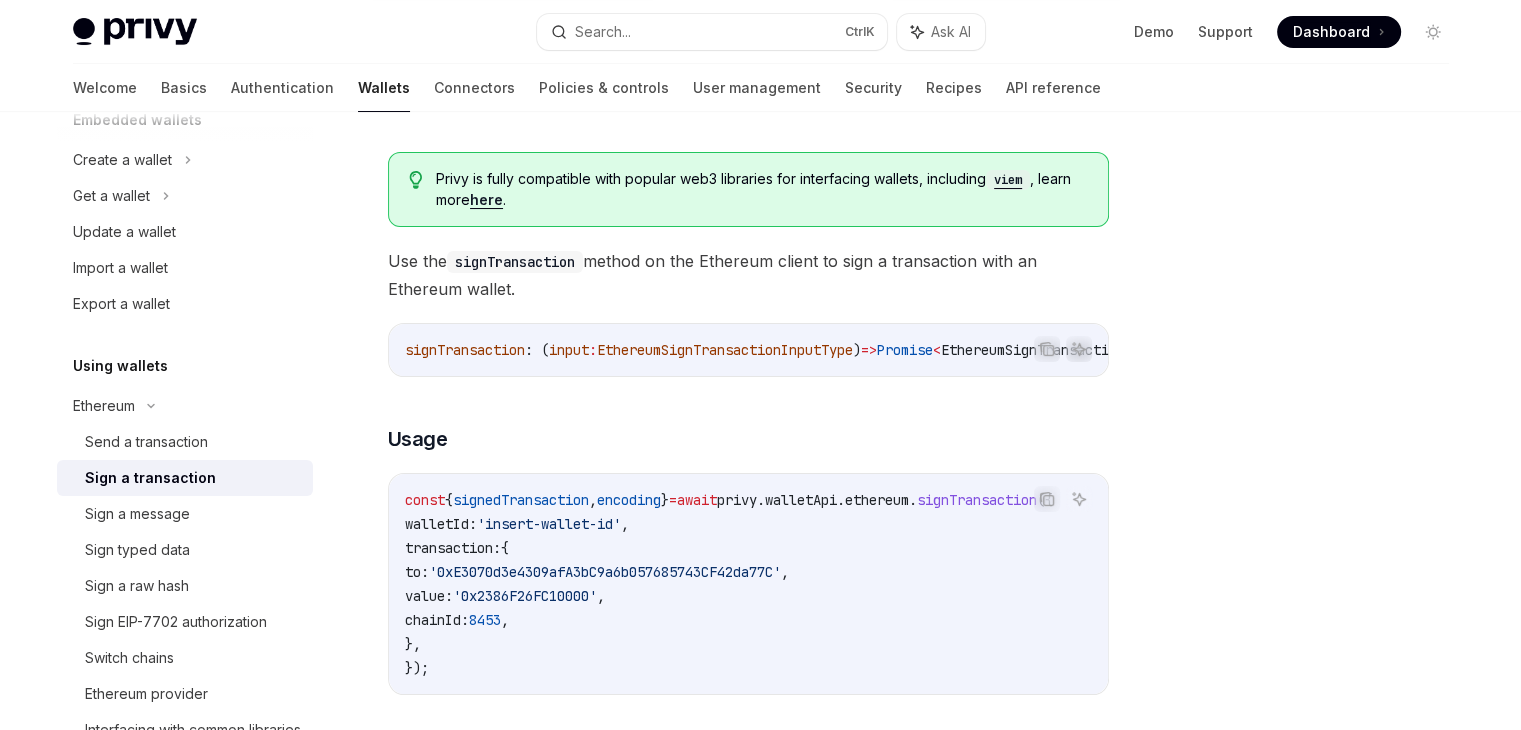 scroll, scrollTop: 190, scrollLeft: 0, axis: vertical 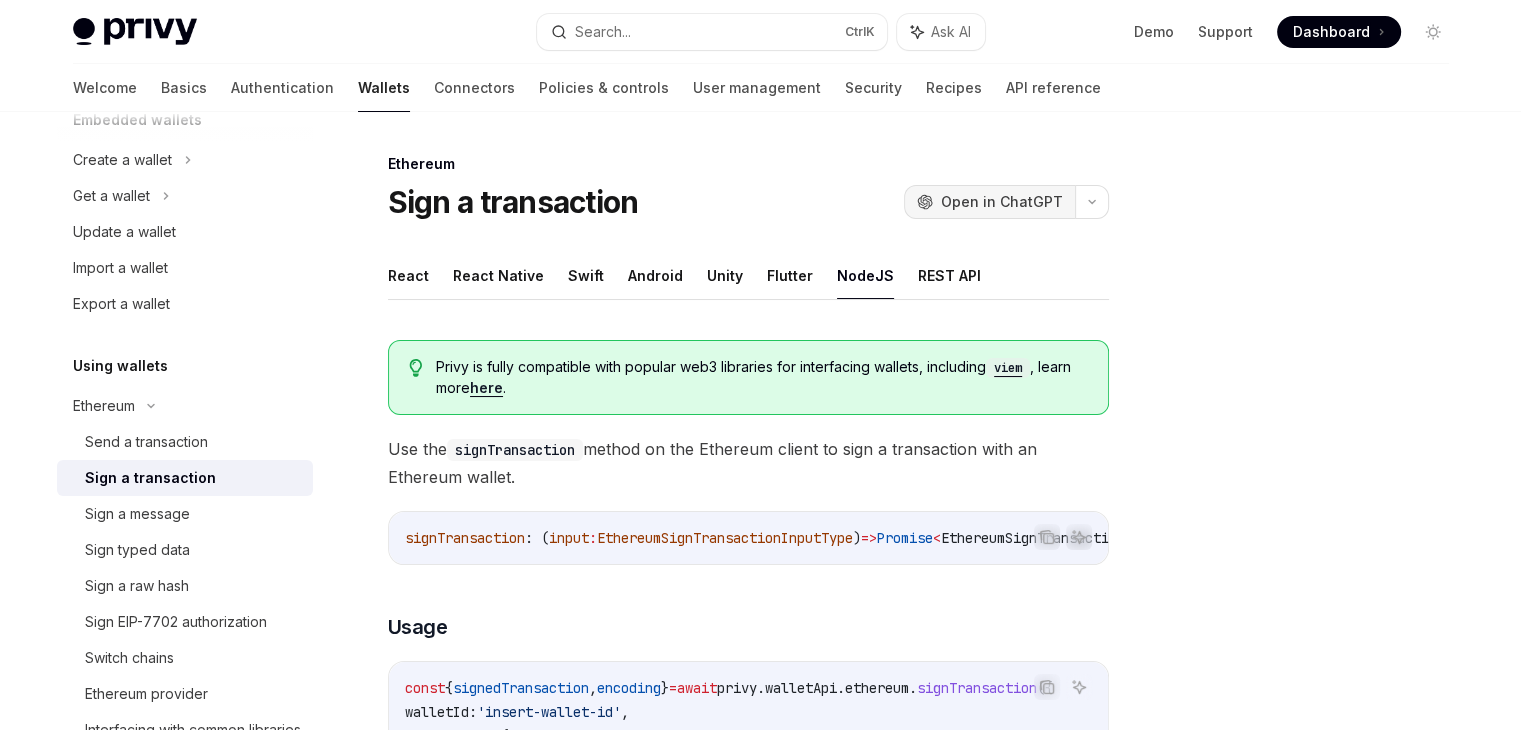 click on "Open in ChatGPT" at bounding box center [1002, 202] 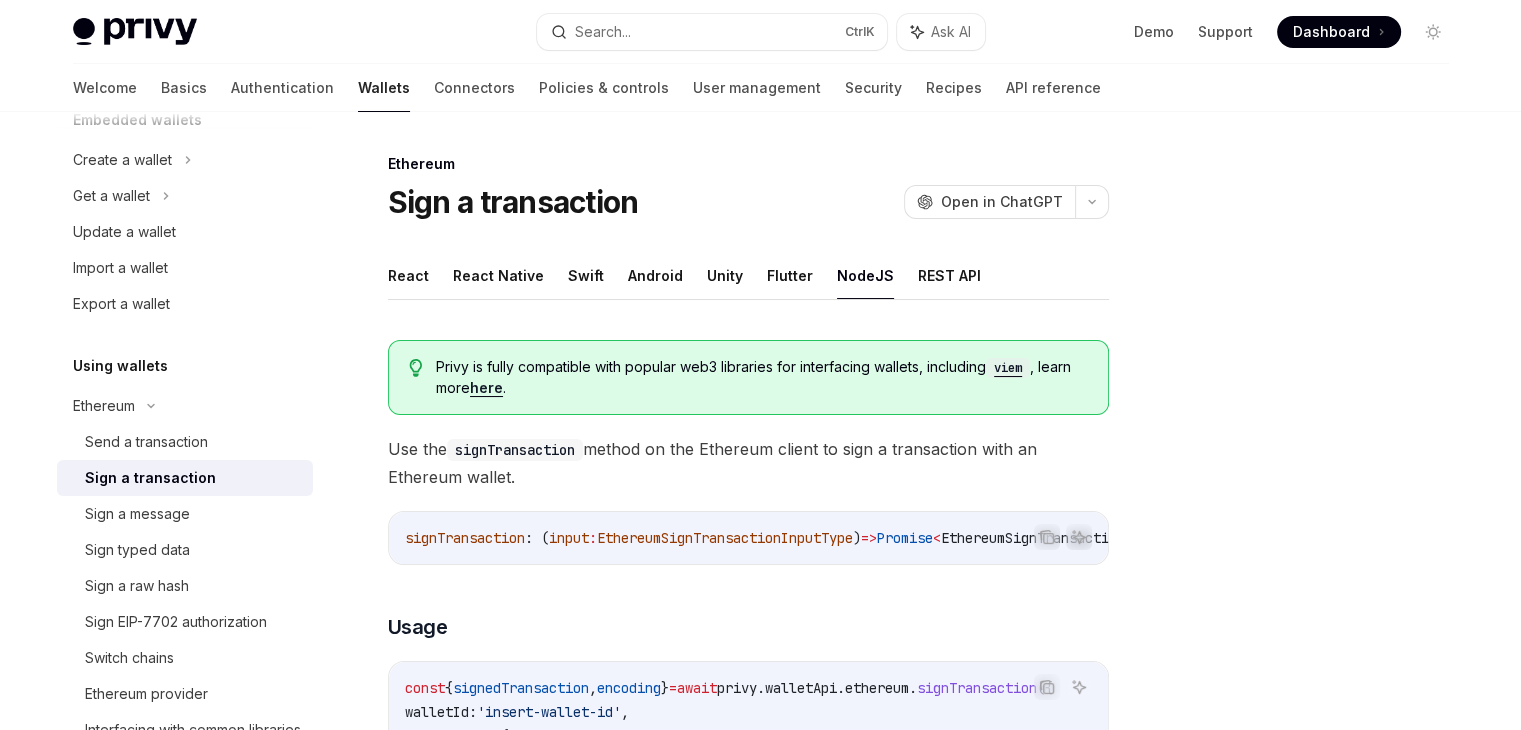 scroll, scrollTop: 0, scrollLeft: 0, axis: both 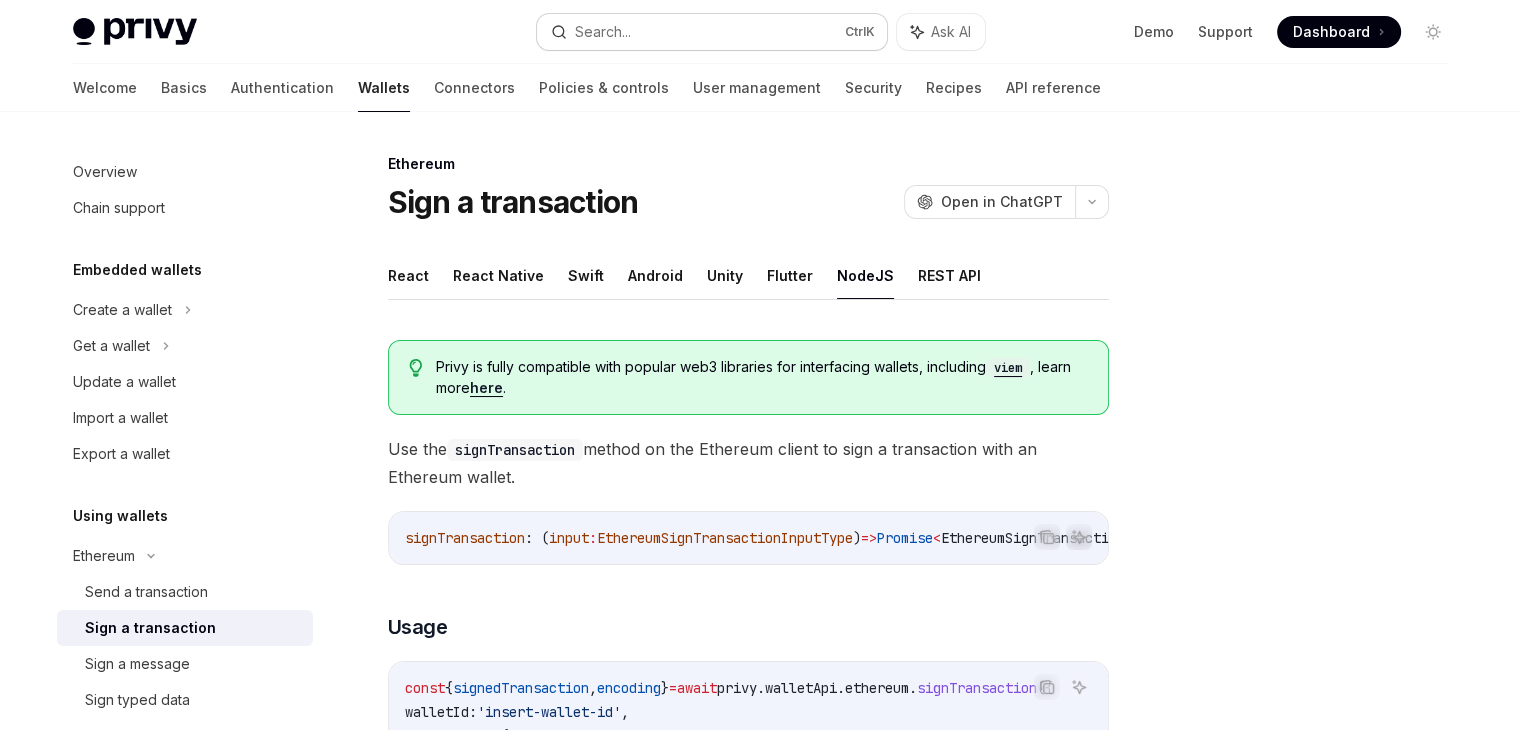 click on "Search... Ctrl  K" at bounding box center [712, 32] 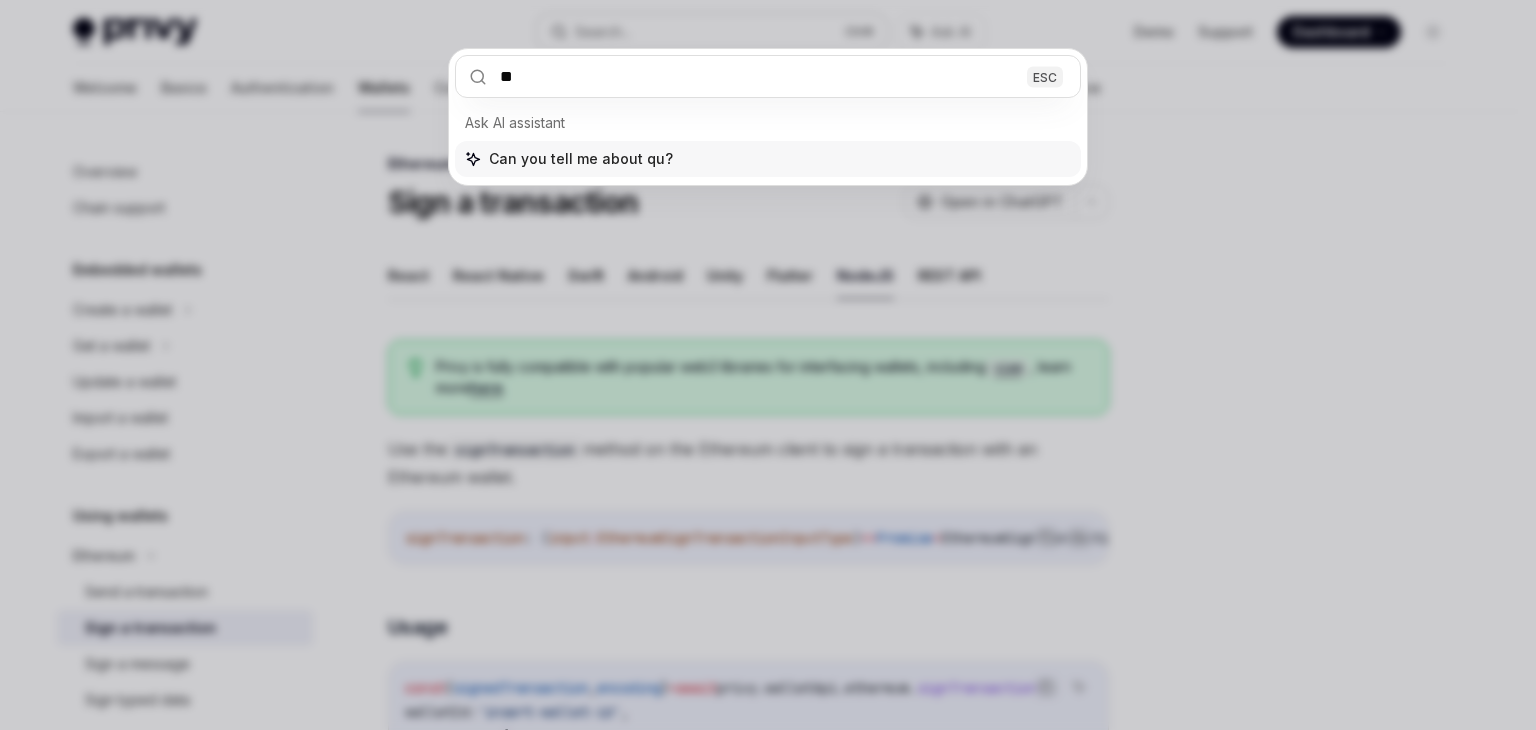 type on "***" 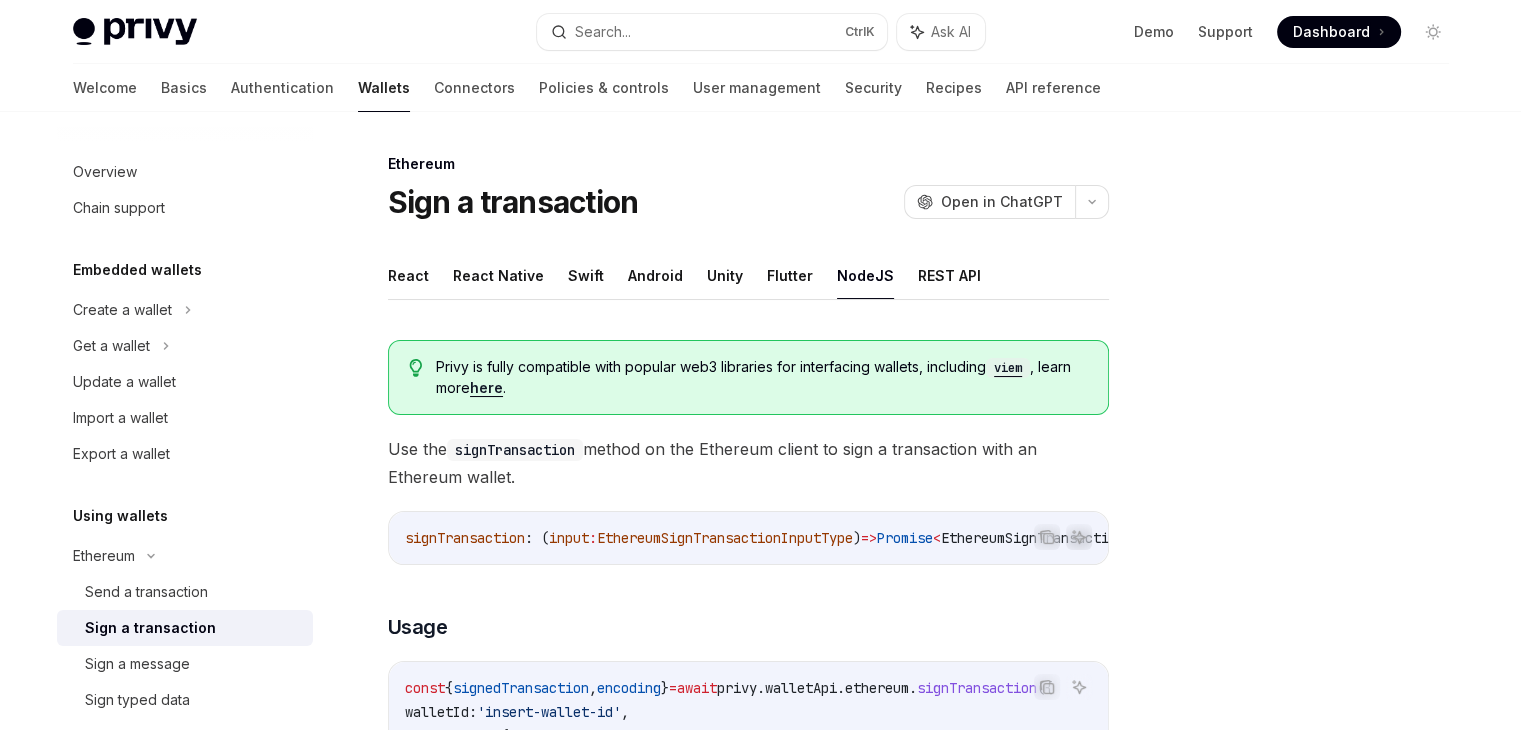 type on "*" 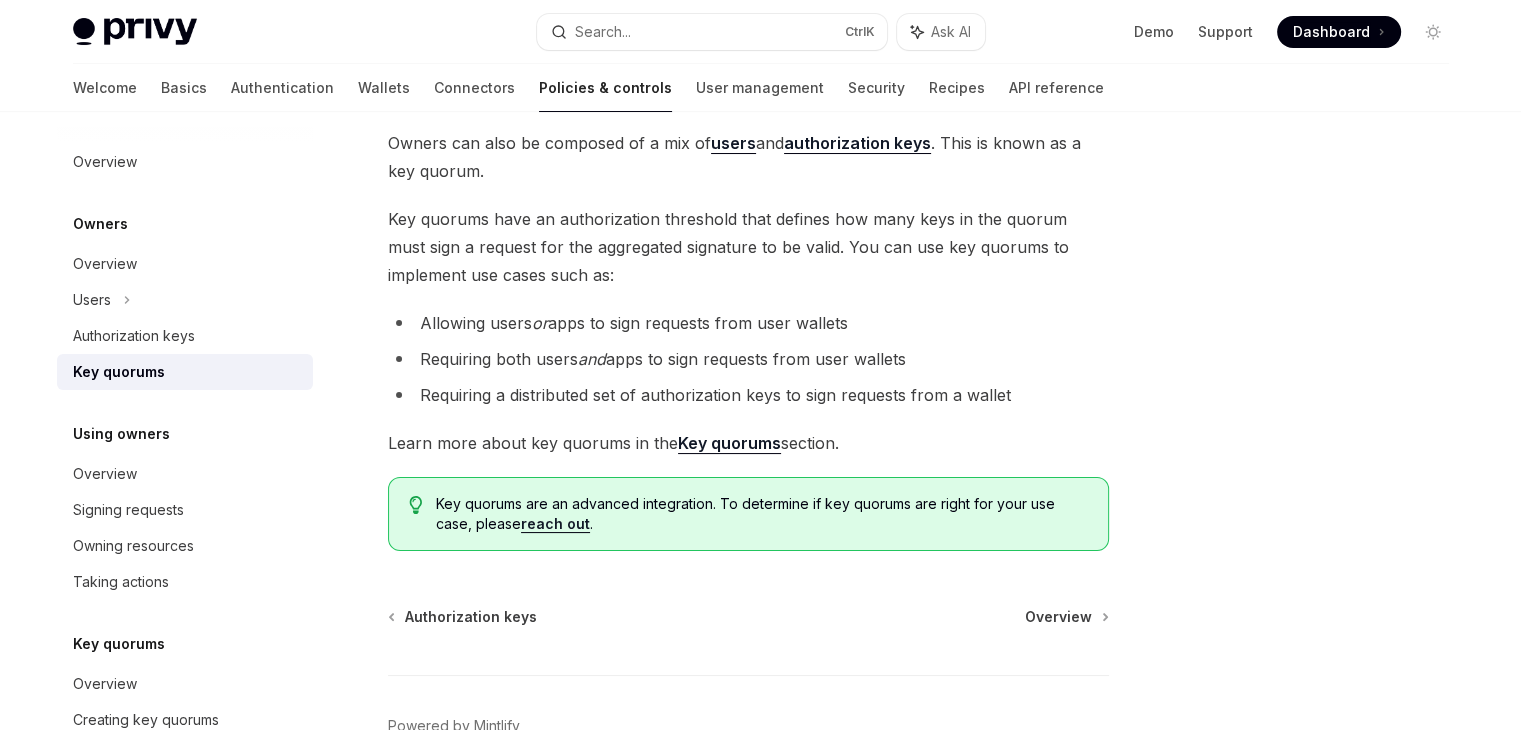 scroll, scrollTop: 124, scrollLeft: 0, axis: vertical 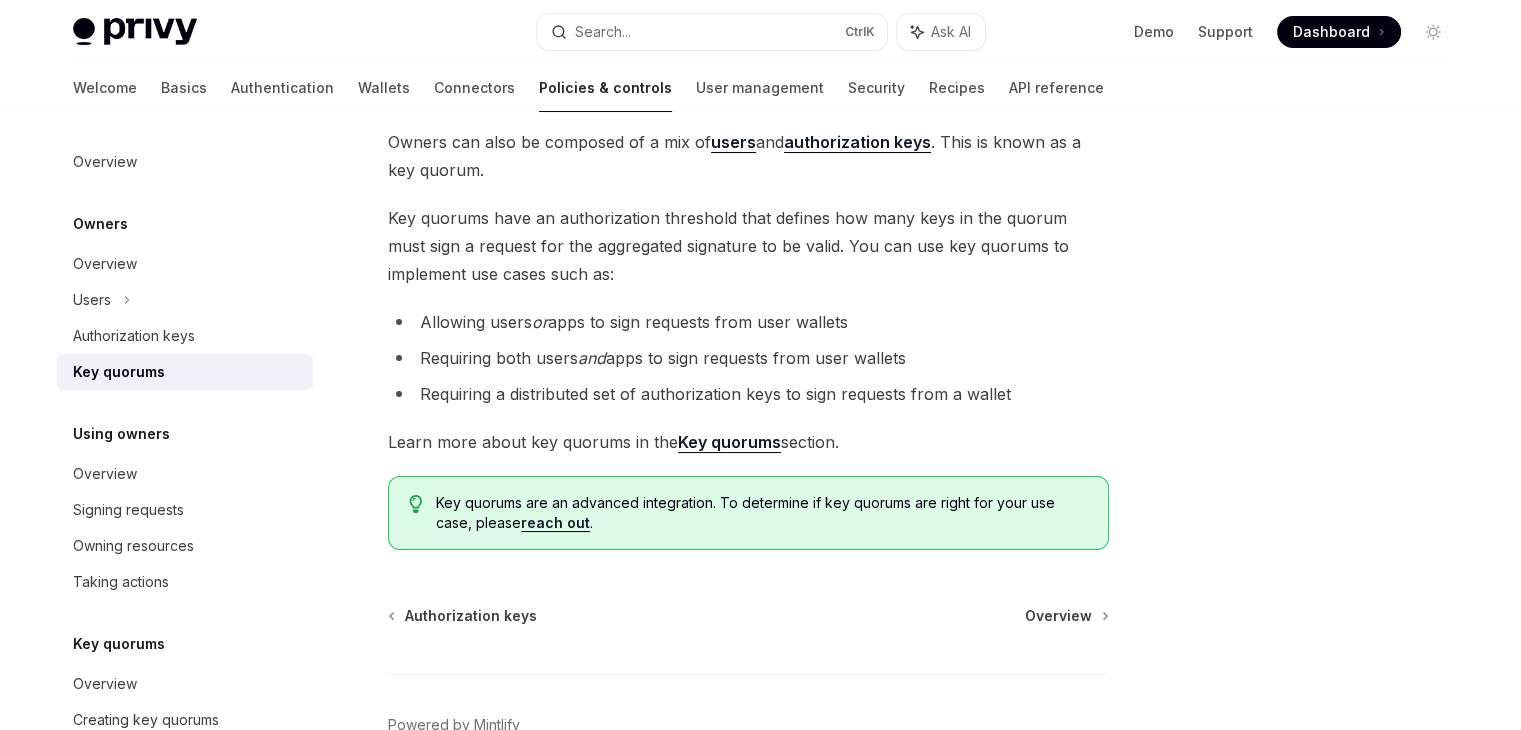 click on "Key quorums" at bounding box center [729, 442] 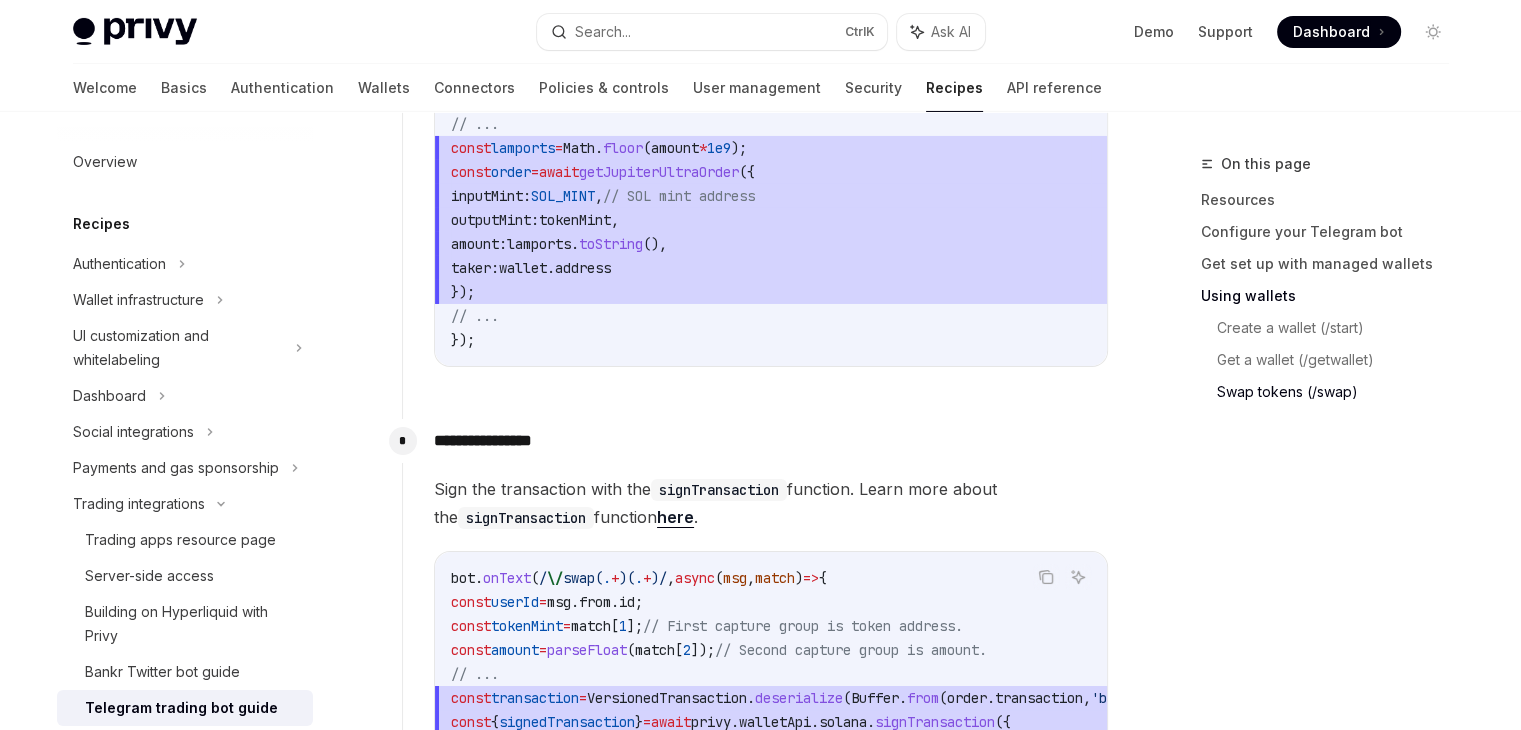 scroll, scrollTop: 7100, scrollLeft: 0, axis: vertical 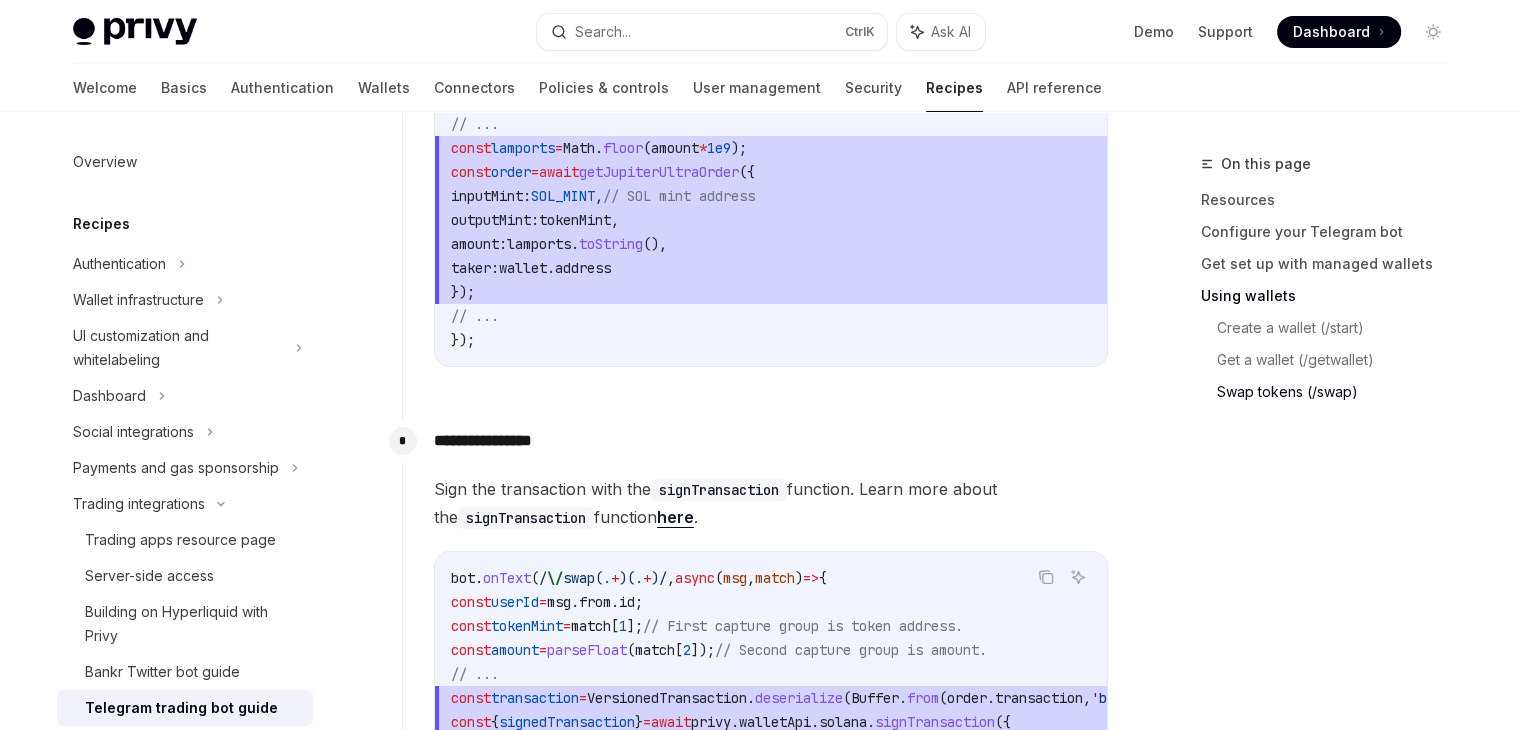 click on "Recipes" at bounding box center (954, 88) 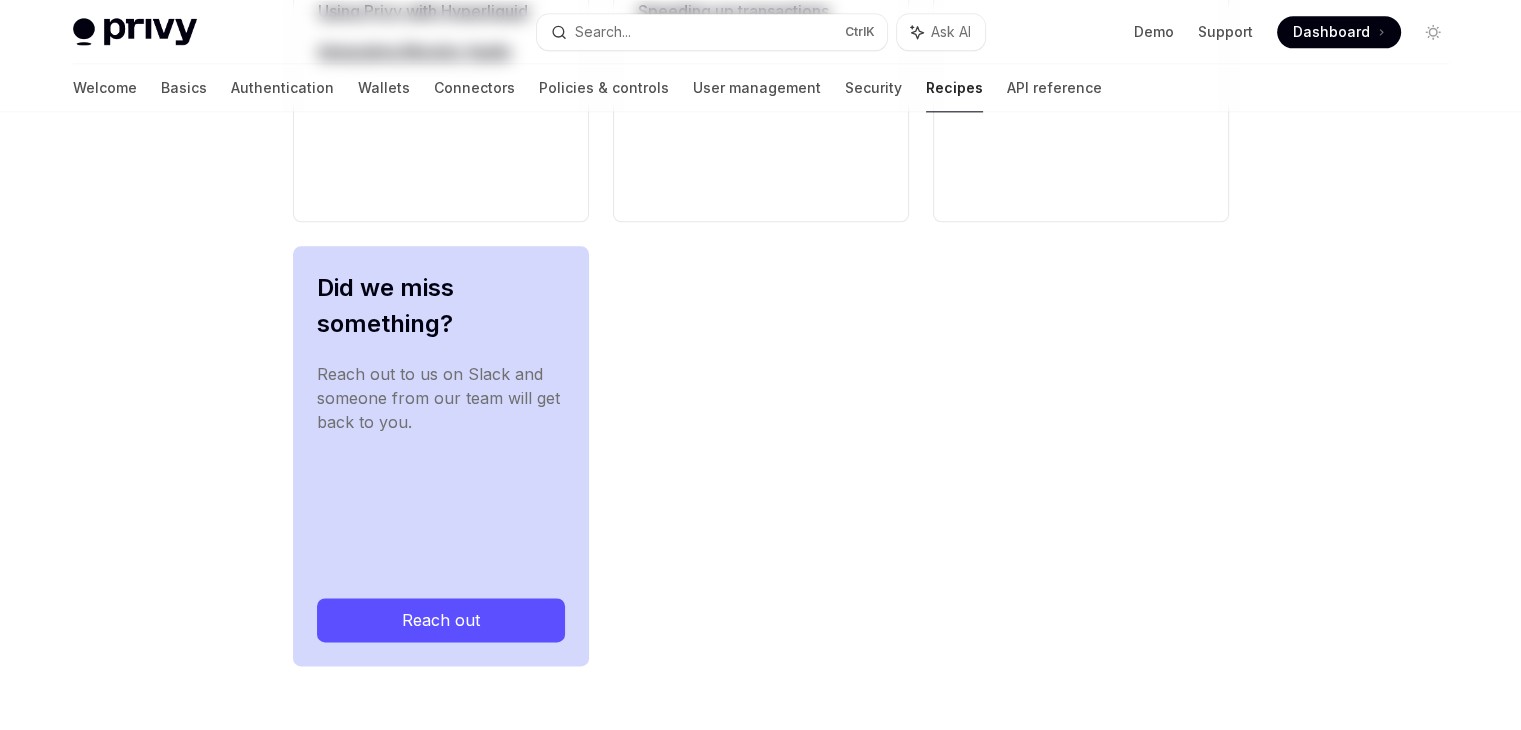 scroll, scrollTop: 0, scrollLeft: 0, axis: both 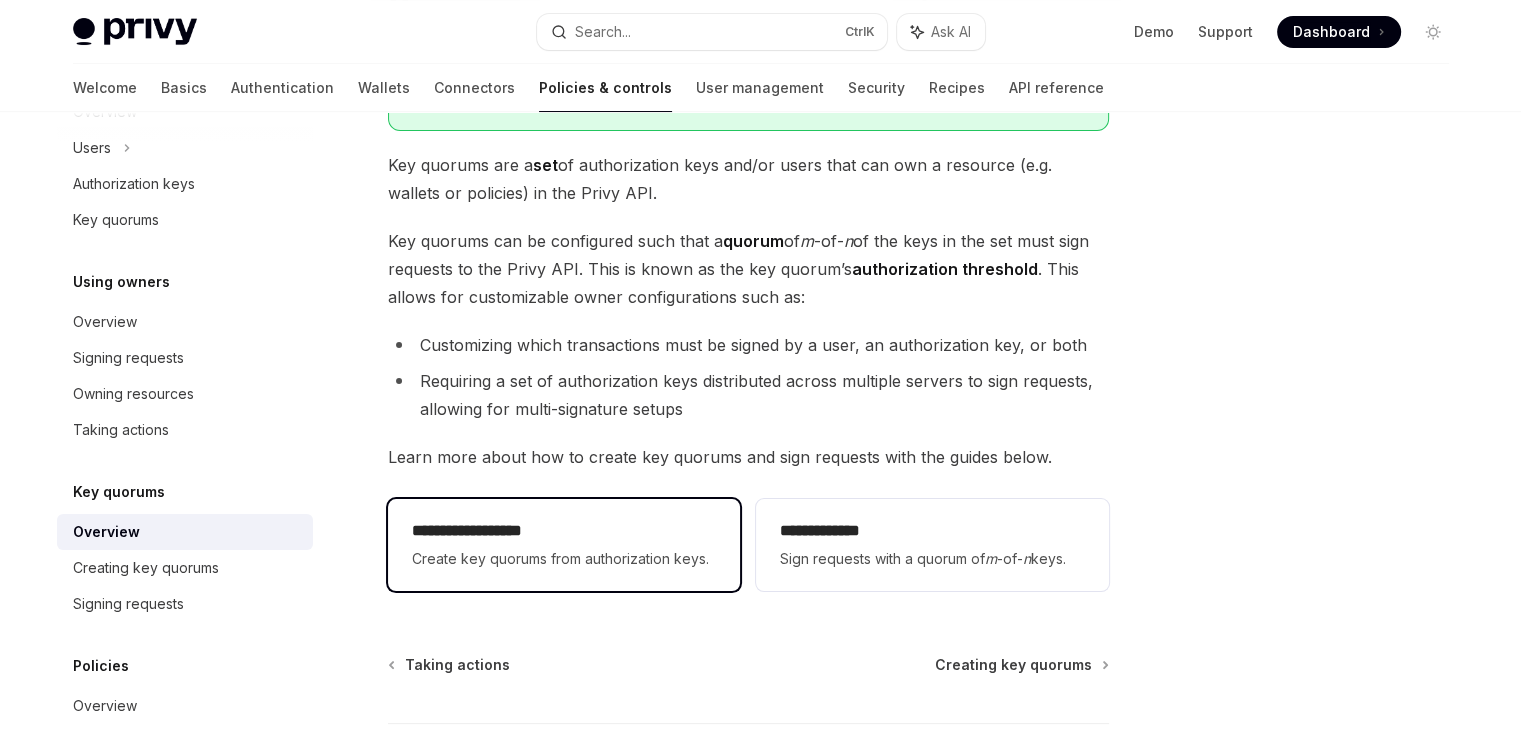 click on "**********" at bounding box center (564, 531) 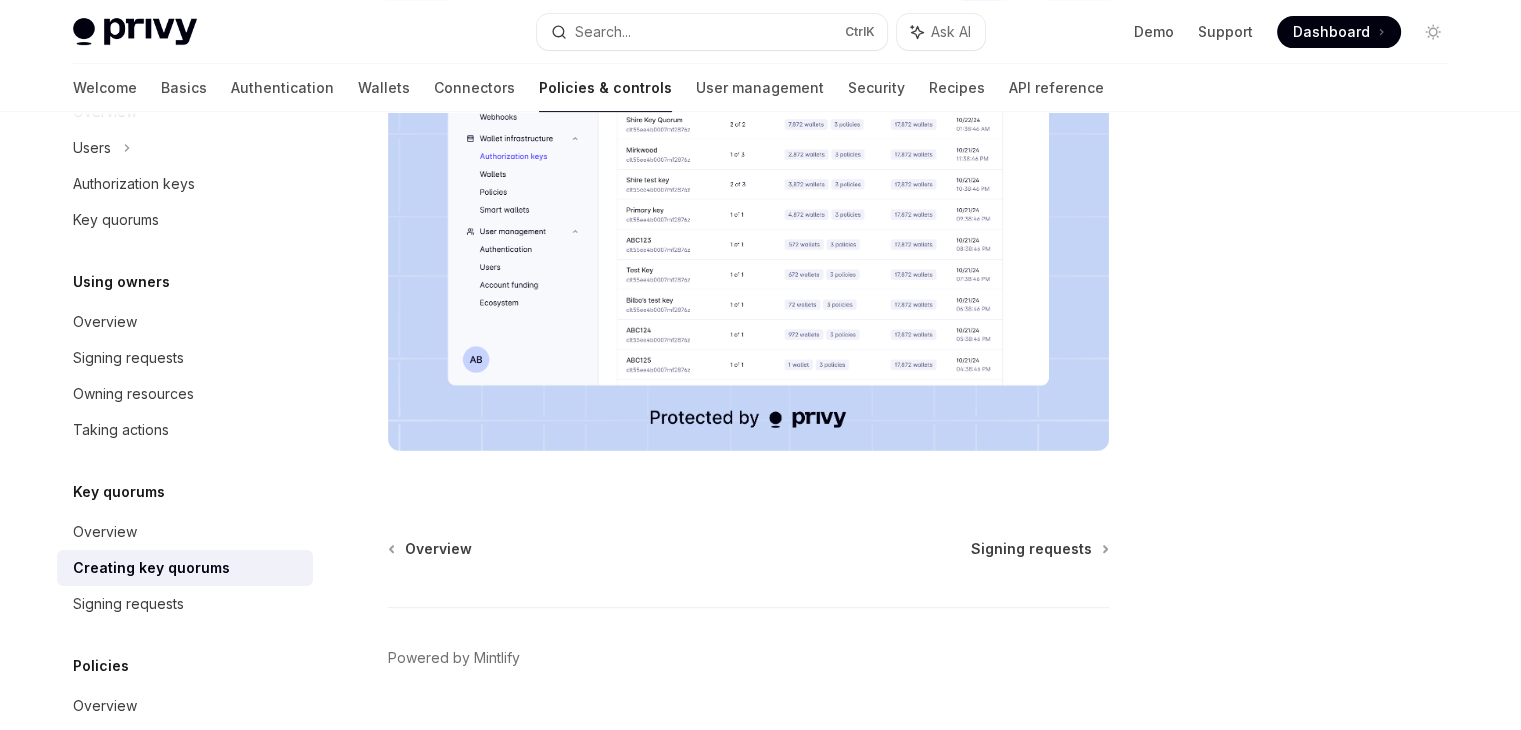 scroll, scrollTop: 801, scrollLeft: 0, axis: vertical 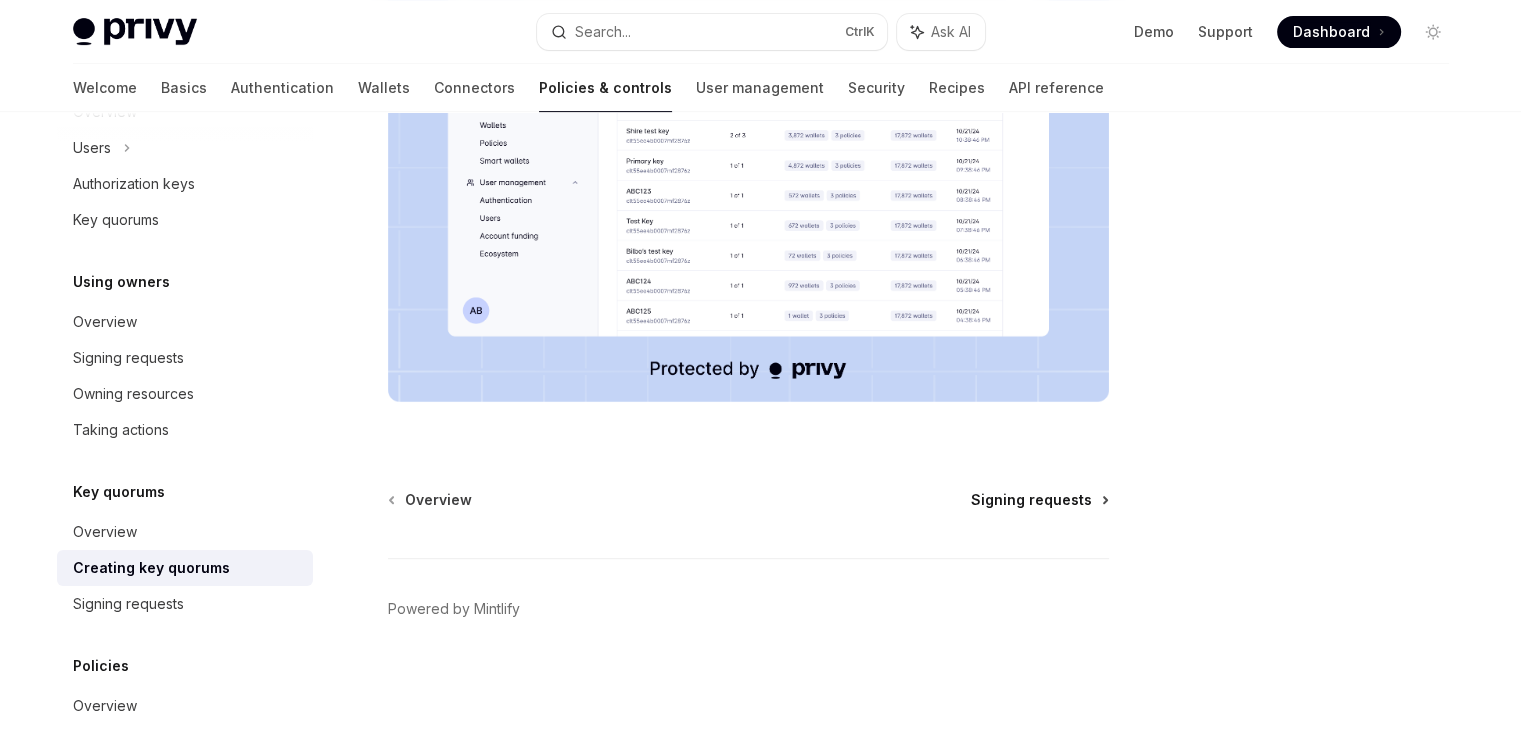 click on "Signing requests" at bounding box center (1031, 500) 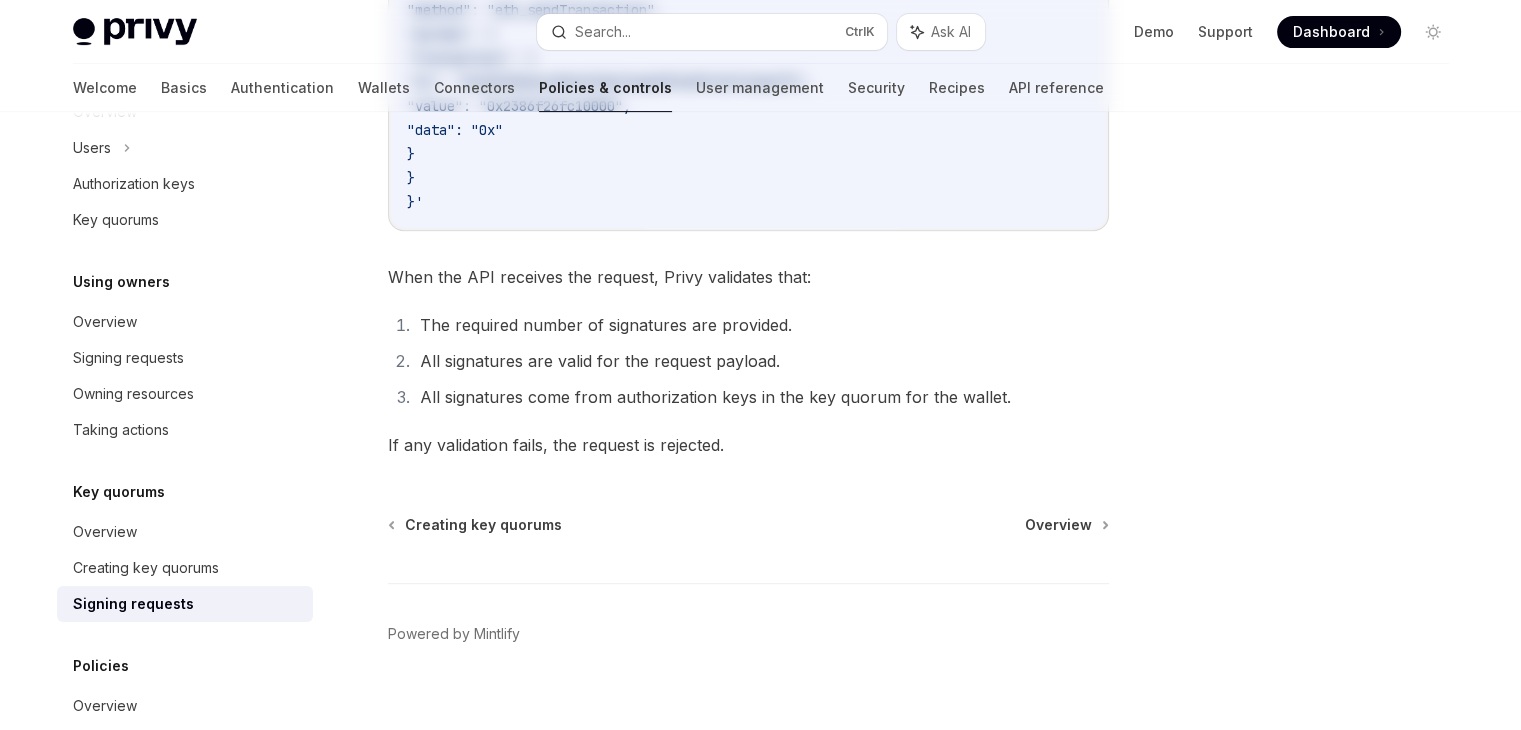 type on "*" 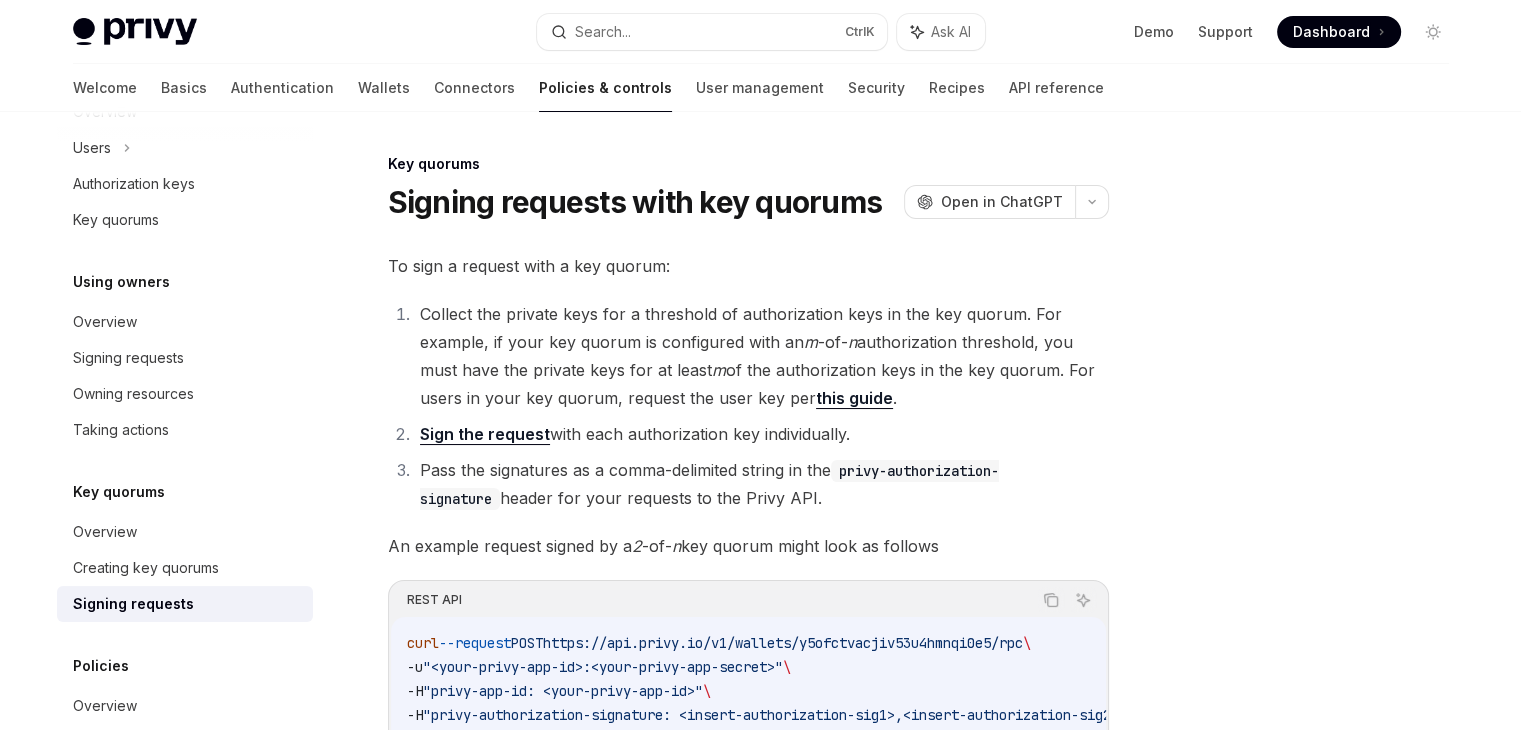 click on "Collect the private keys for a threshold of authorization keys in the key quorum. For example, if your key quorum is configured with an  m -of- n  authorization threshold, you must have the private keys for at least  m  of the authorization keys in the key quorum. For users in your key quorum, request the user key per  this guide ." at bounding box center (761, 356) 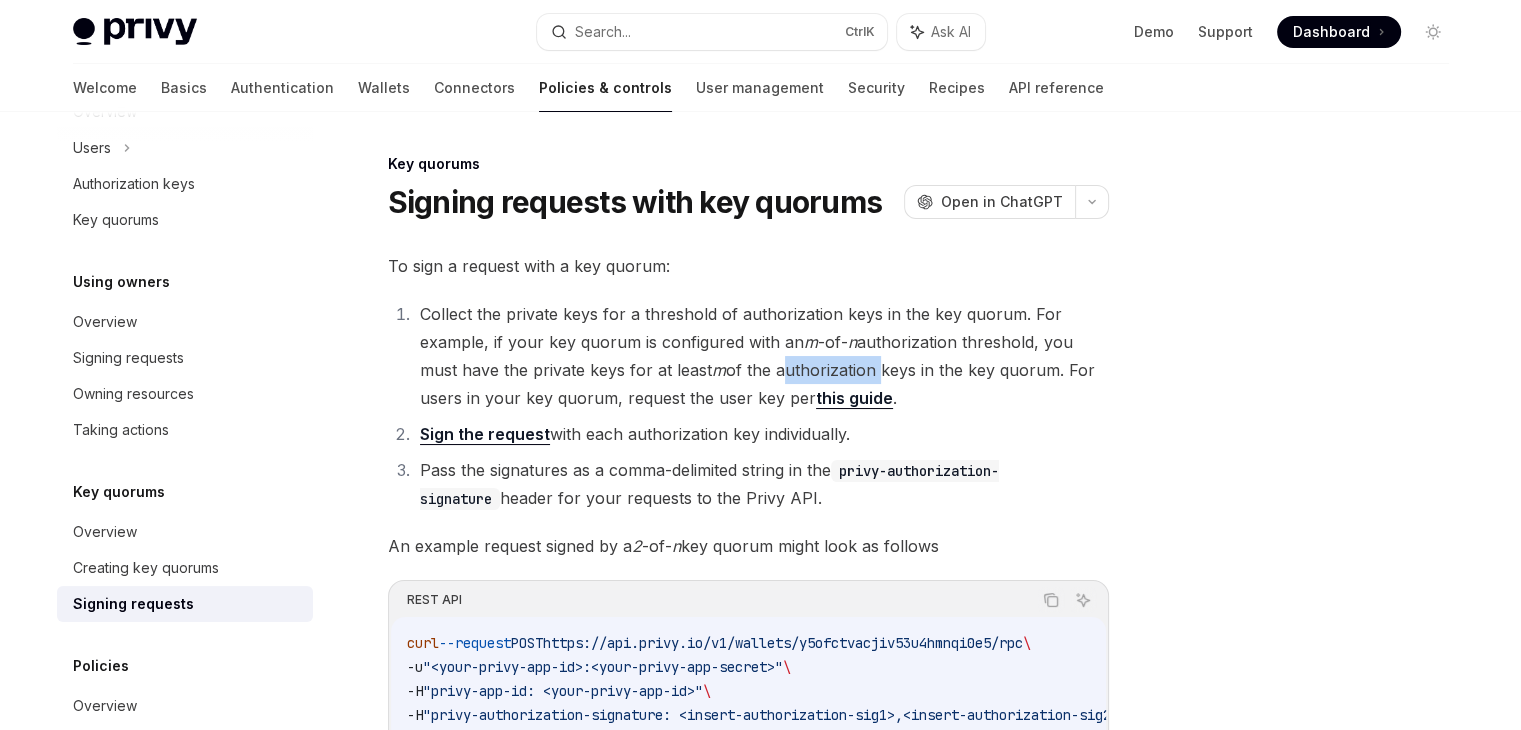 click on "Collect the private keys for a threshold of authorization keys in the key quorum. For example, if your key quorum is configured with an  m -of- n  authorization threshold, you must have the private keys for at least  m  of the authorization keys in the key quorum. For users in your key quorum, request the user key per  this guide ." at bounding box center (761, 356) 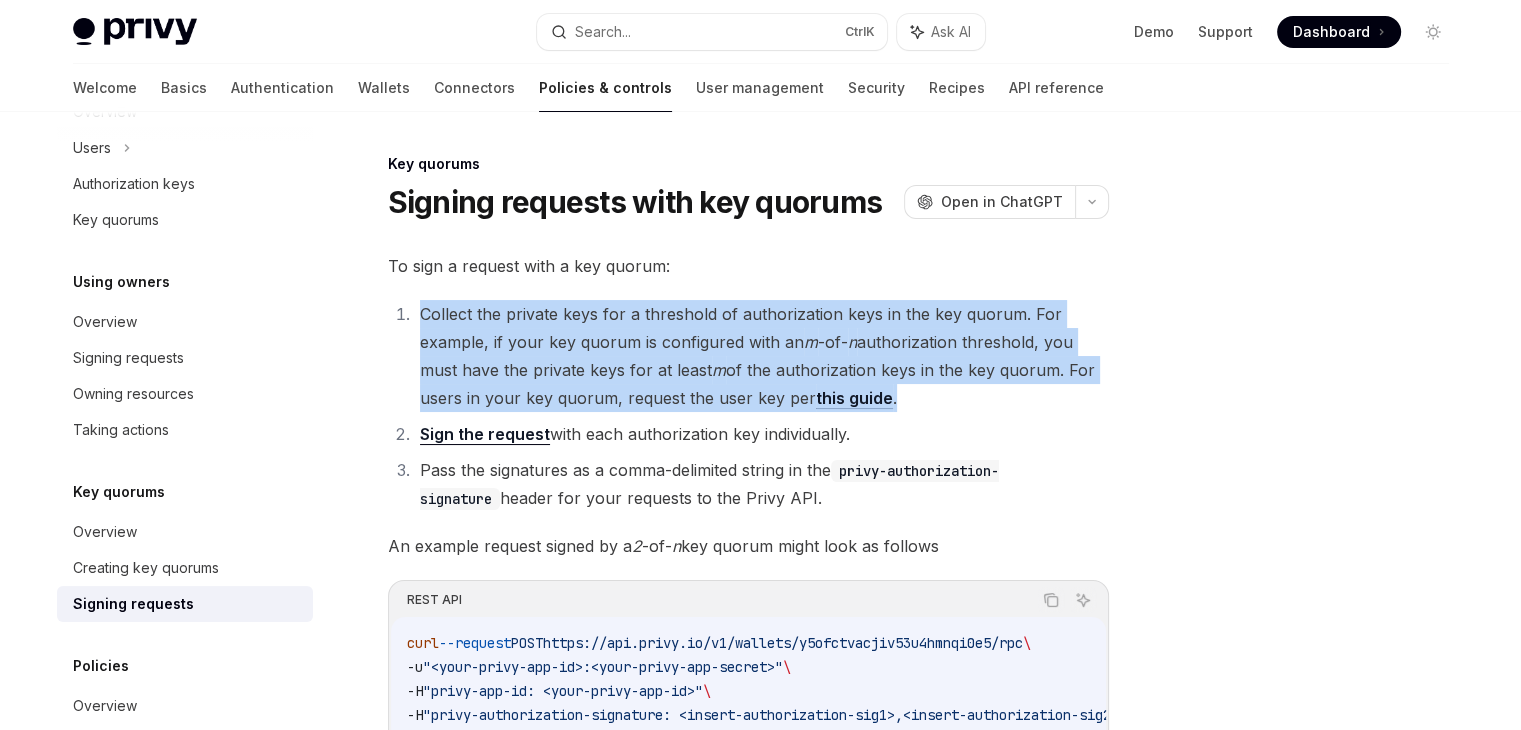 click on "Collect the private keys for a threshold of authorization keys in the key quorum. For example, if your key quorum is configured with an  m -of- n  authorization threshold, you must have the private keys for at least  m  of the authorization keys in the key quorum. For users in your key quorum, request the user key per  this guide ." at bounding box center [761, 356] 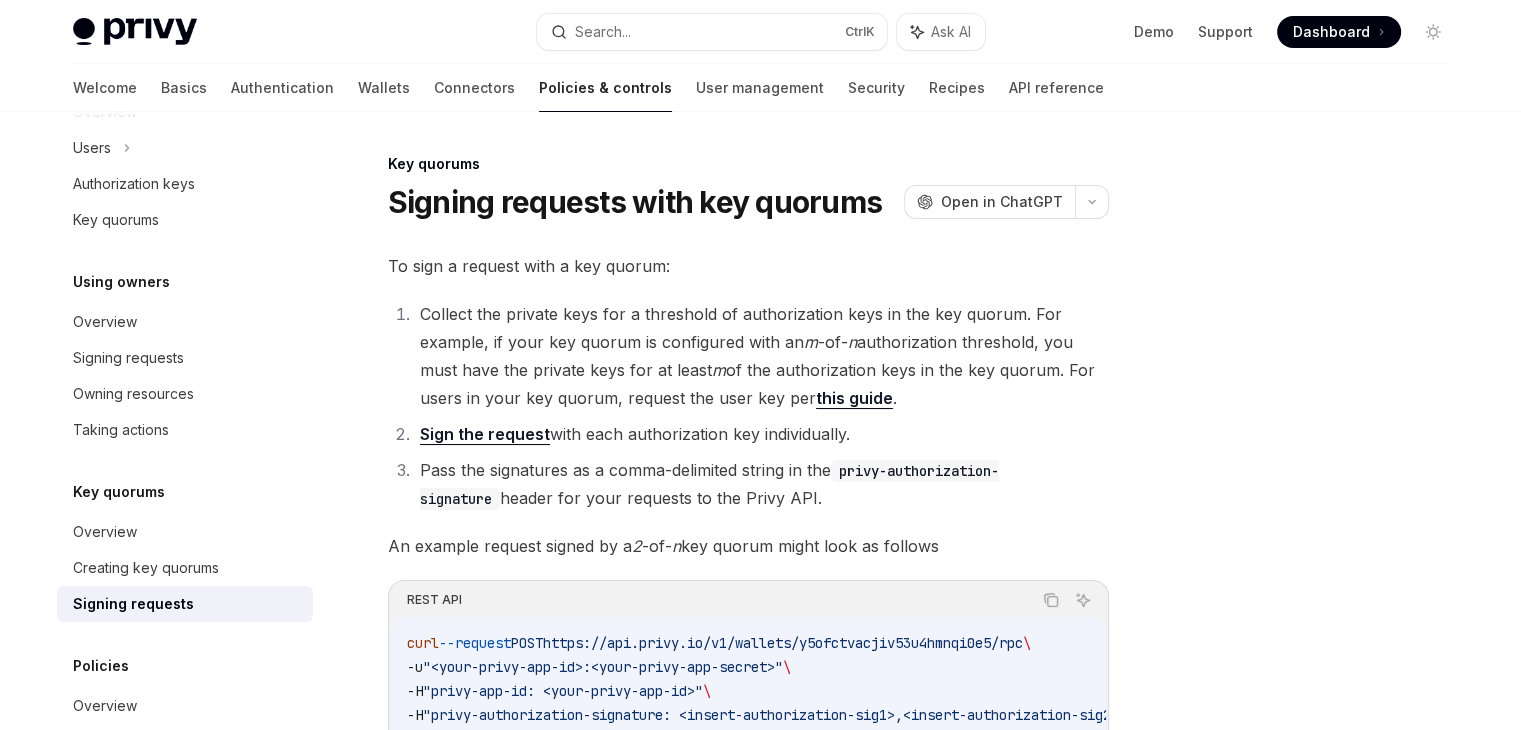 click on "Collect the private keys for a threshold of authorization keys in the key quorum. For example, if your key quorum is configured with an  m -of- n  authorization threshold, you must have the private keys for at least  m  of the authorization keys in the key quorum. For users in your key quorum, request the user key per  this guide .
Sign the request  with each authorization key individually.
Pass the signatures as a comma-delimited string in the  privy-authorization-signature  header for your requests to the Privy API." at bounding box center [748, 406] 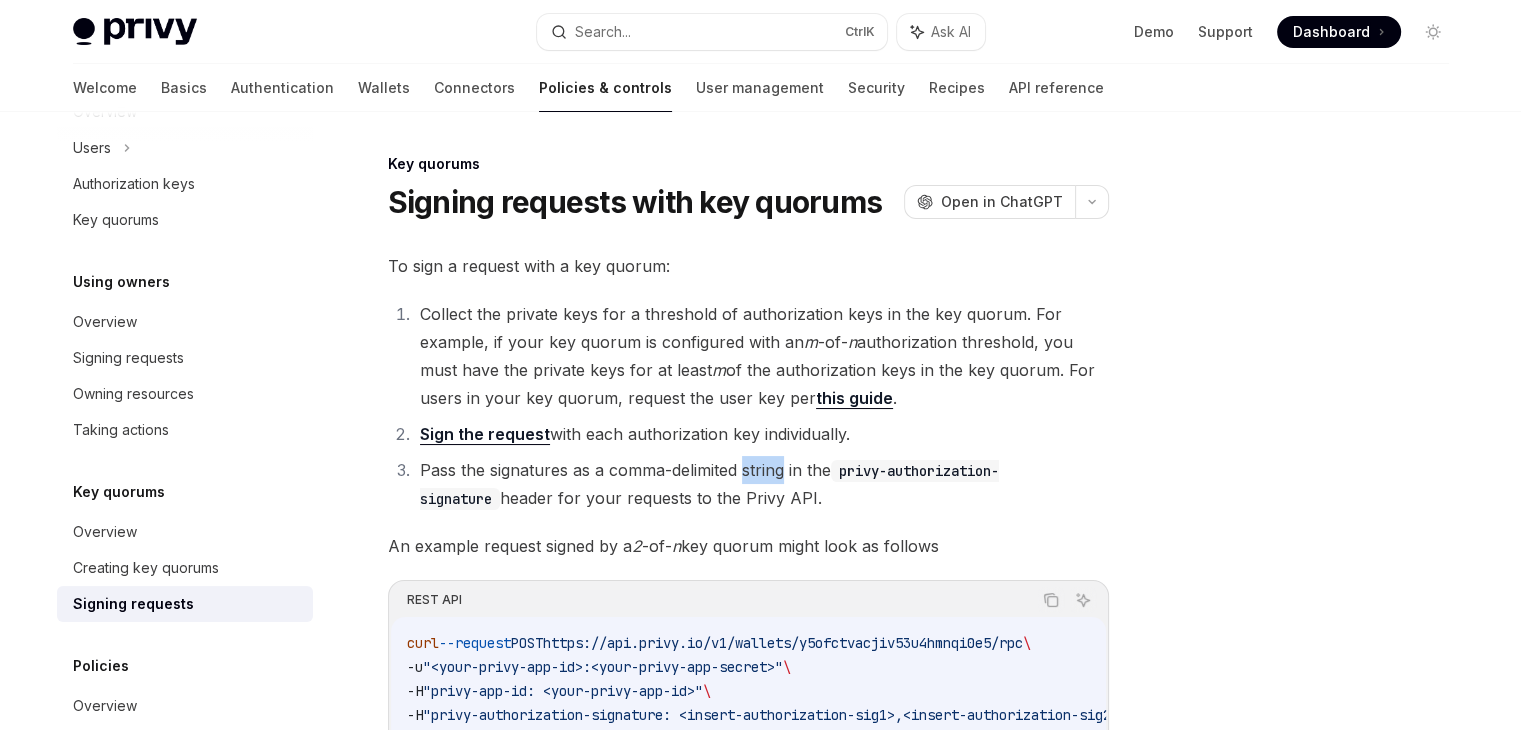 click on "Collect the private keys for a threshold of authorization keys in the key quorum. For example, if your key quorum is configured with an  m -of- n  authorization threshold, you must have the private keys for at least  m  of the authorization keys in the key quorum. For users in your key quorum, request the user key per  this guide .
Sign the request  with each authorization key individually.
Pass the signatures as a comma-delimited string in the  privy-authorization-signature  header for your requests to the Privy API." at bounding box center [748, 406] 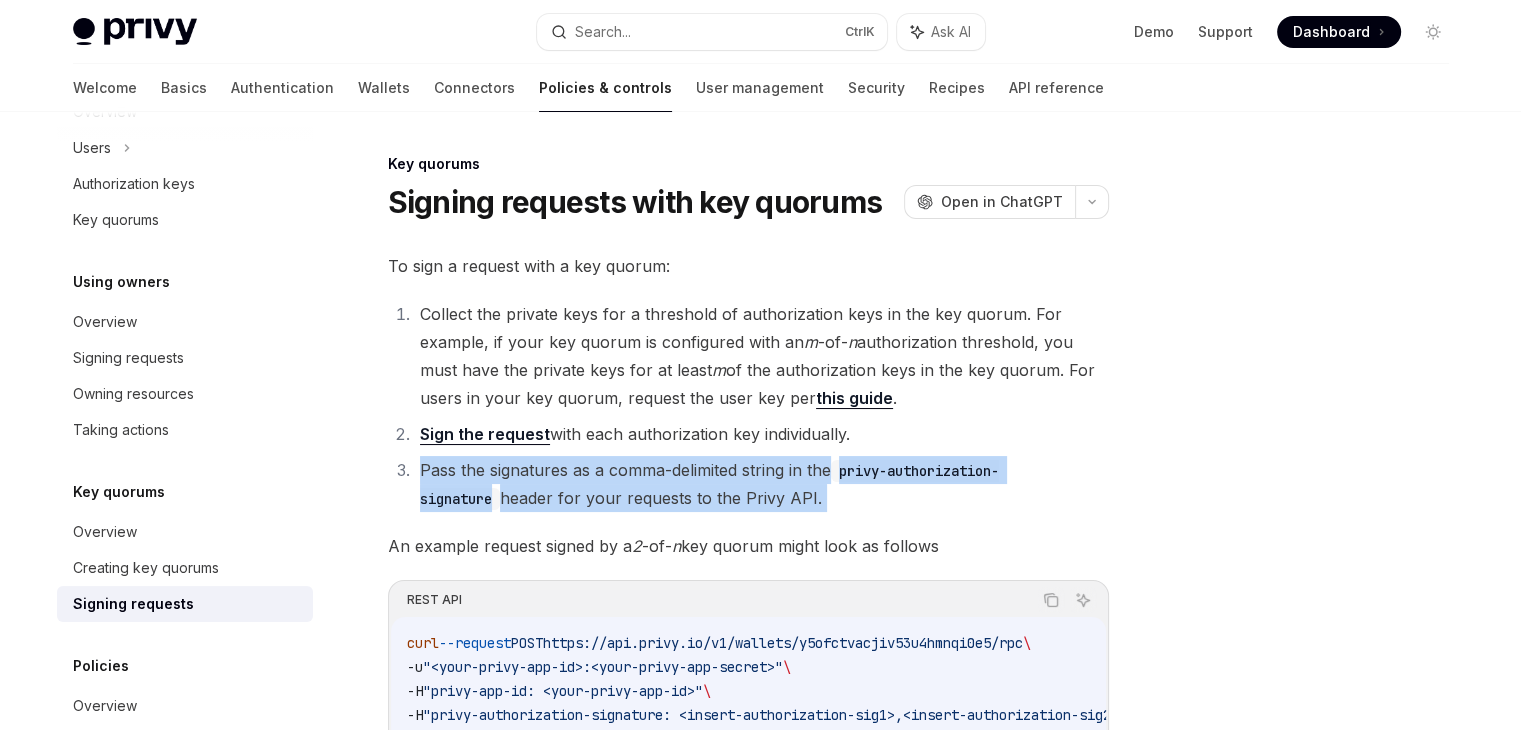 click on "Collect the private keys for a threshold of authorization keys in the key quorum. For example, if your key quorum is configured with an  m -of- n  authorization threshold, you must have the private keys for at least  m  of the authorization keys in the key quorum. For users in your key quorum, request the user key per  this guide .
Sign the request  with each authorization key individually.
Pass the signatures as a comma-delimited string in the  privy-authorization-signature  header for your requests to the Privy API." at bounding box center [748, 406] 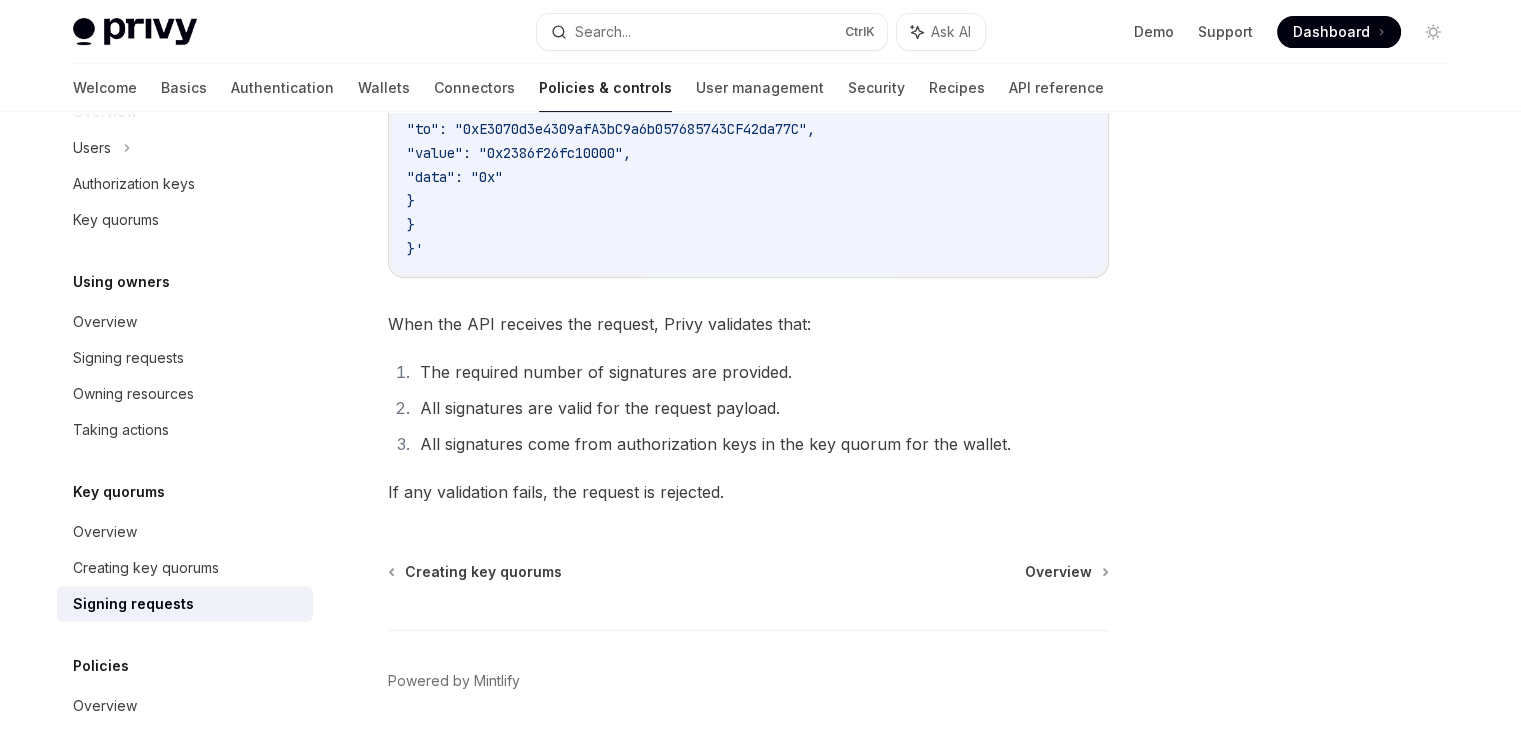 scroll, scrollTop: 835, scrollLeft: 0, axis: vertical 